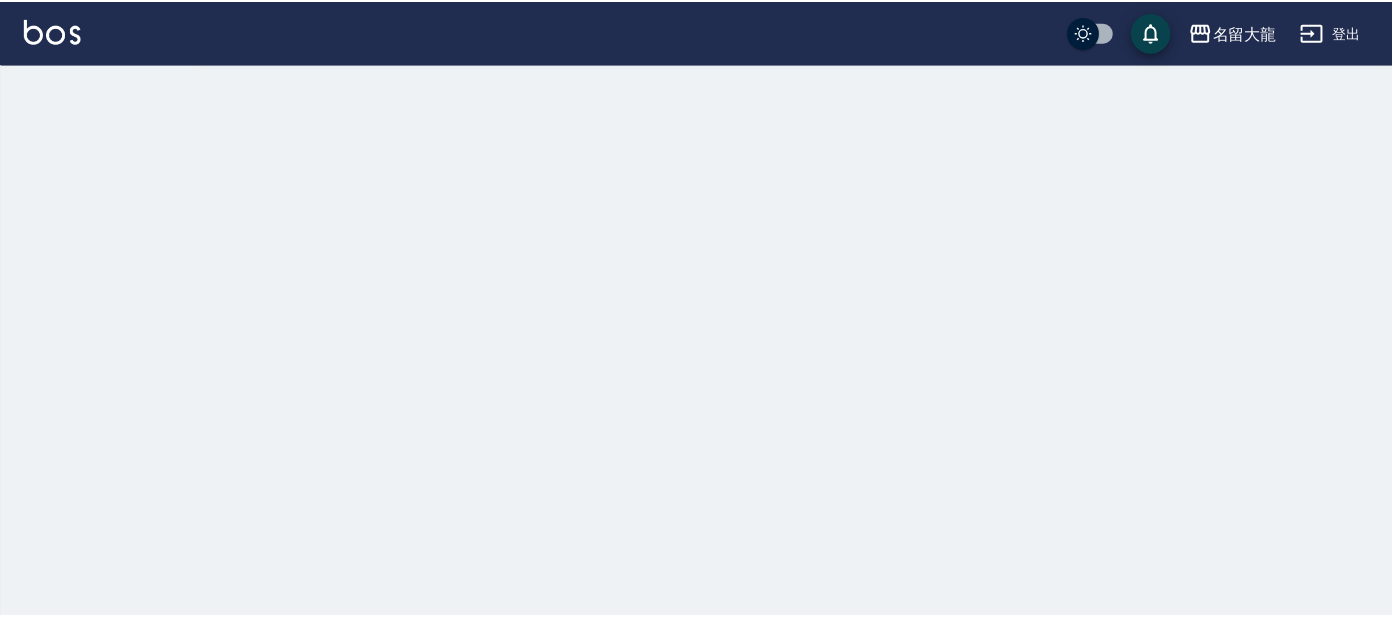 scroll, scrollTop: 0, scrollLeft: 0, axis: both 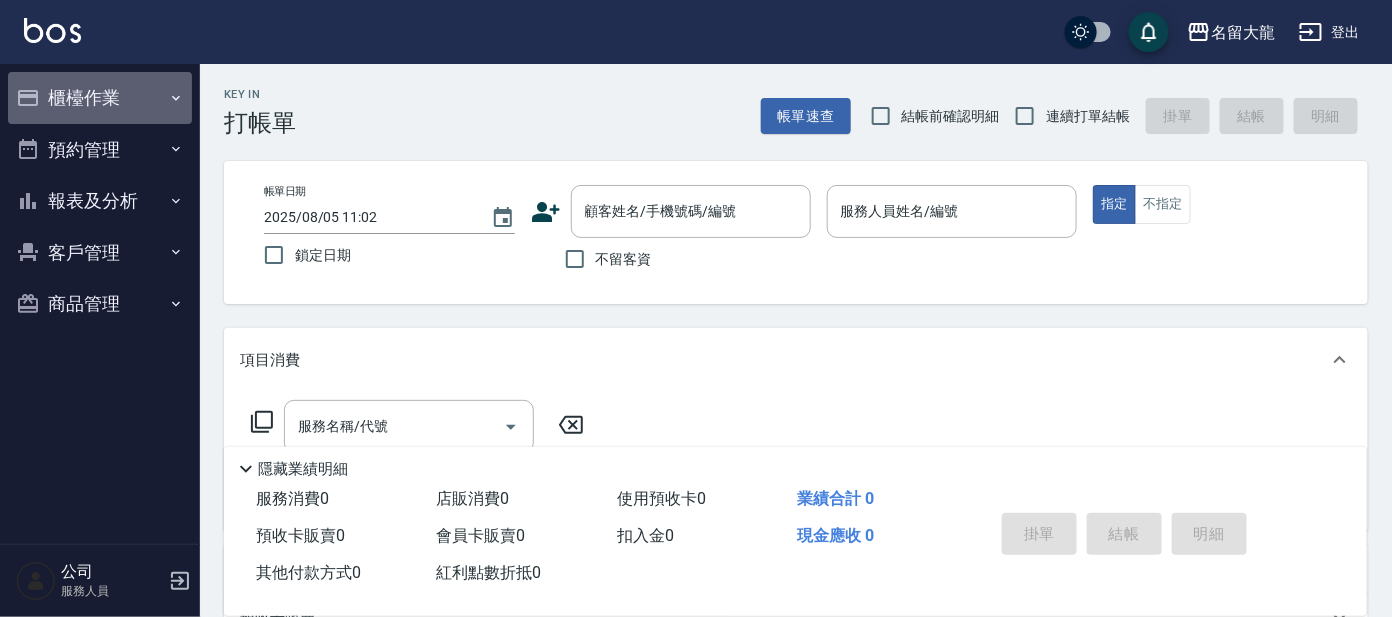 click on "櫃檯作業" at bounding box center [100, 98] 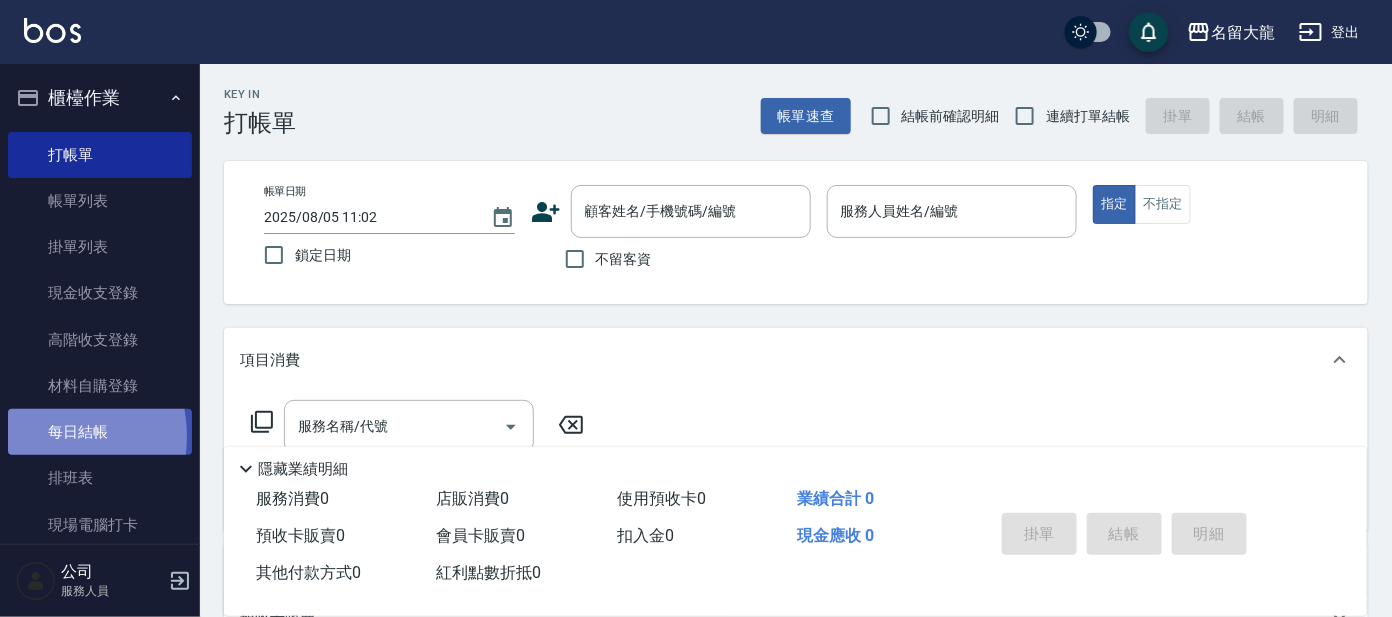 click on "每日結帳" at bounding box center [100, 432] 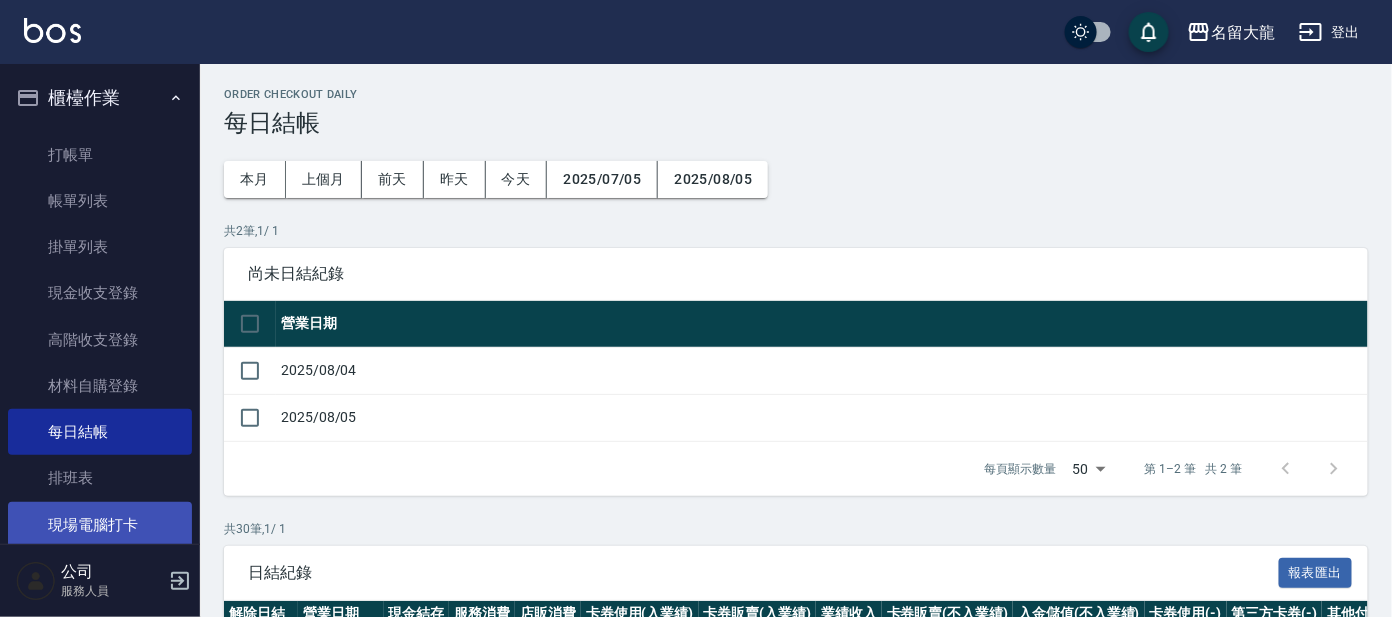click on "現場電腦打卡" at bounding box center (100, 525) 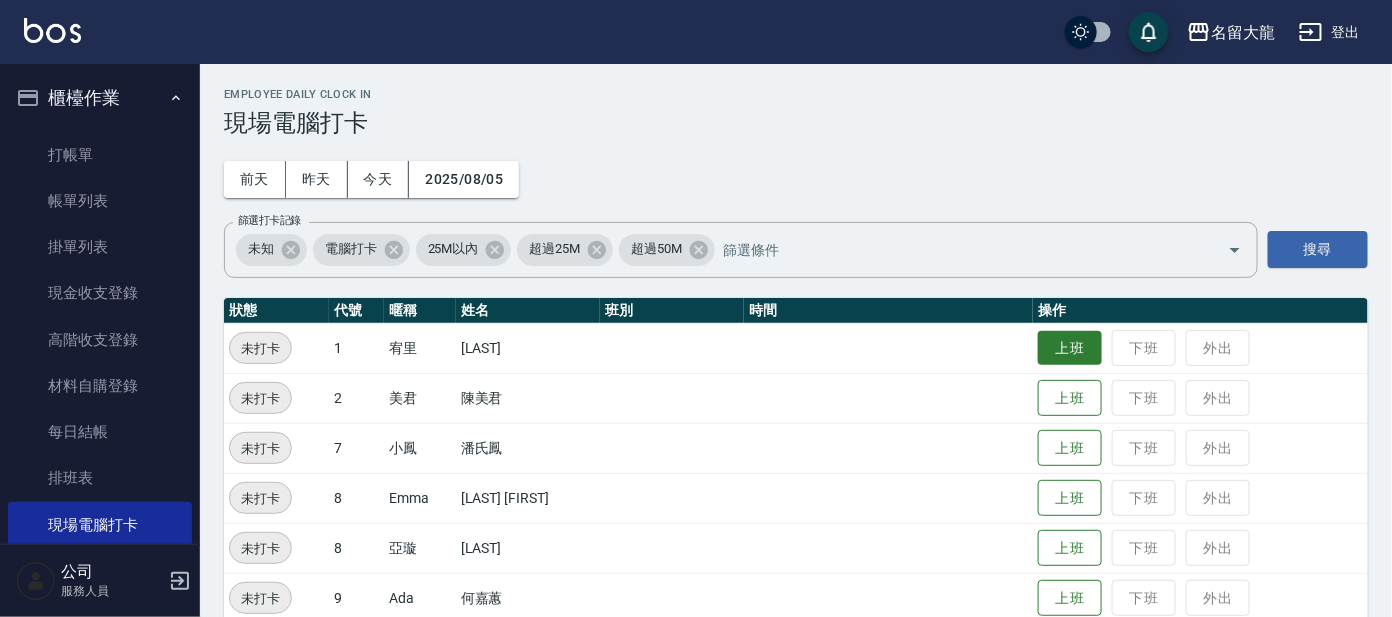 scroll, scrollTop: 124, scrollLeft: 0, axis: vertical 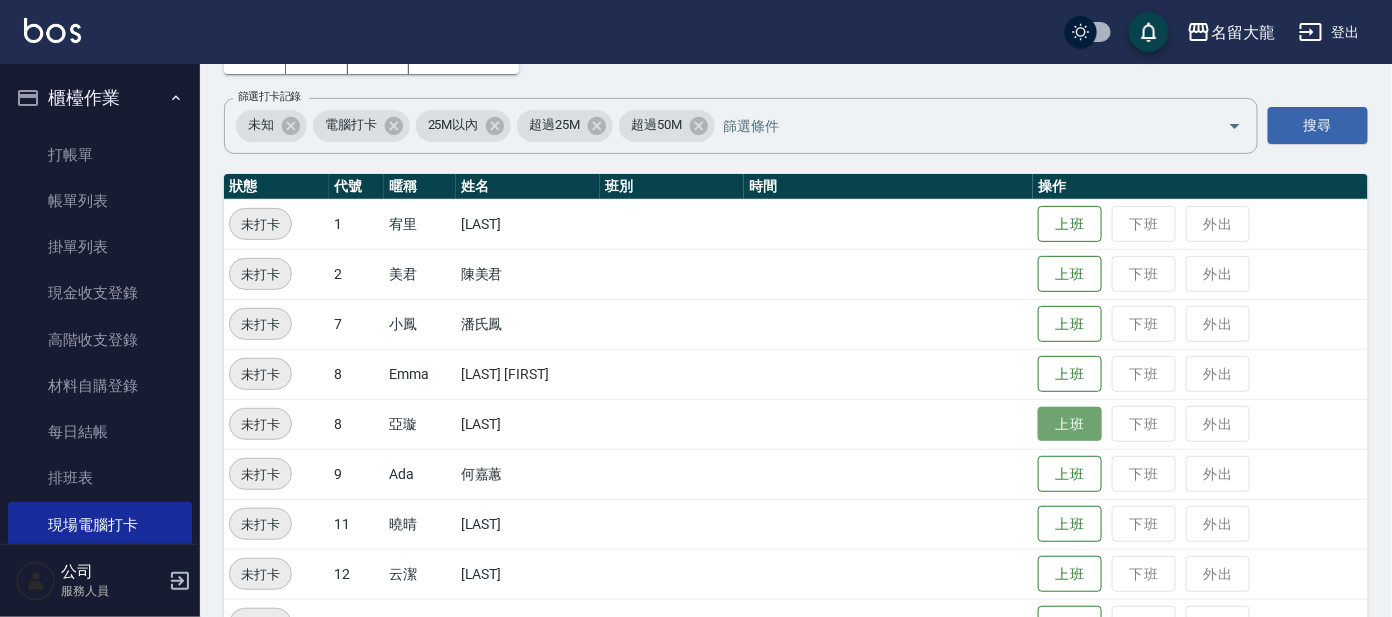 click on "上班" at bounding box center (1070, 424) 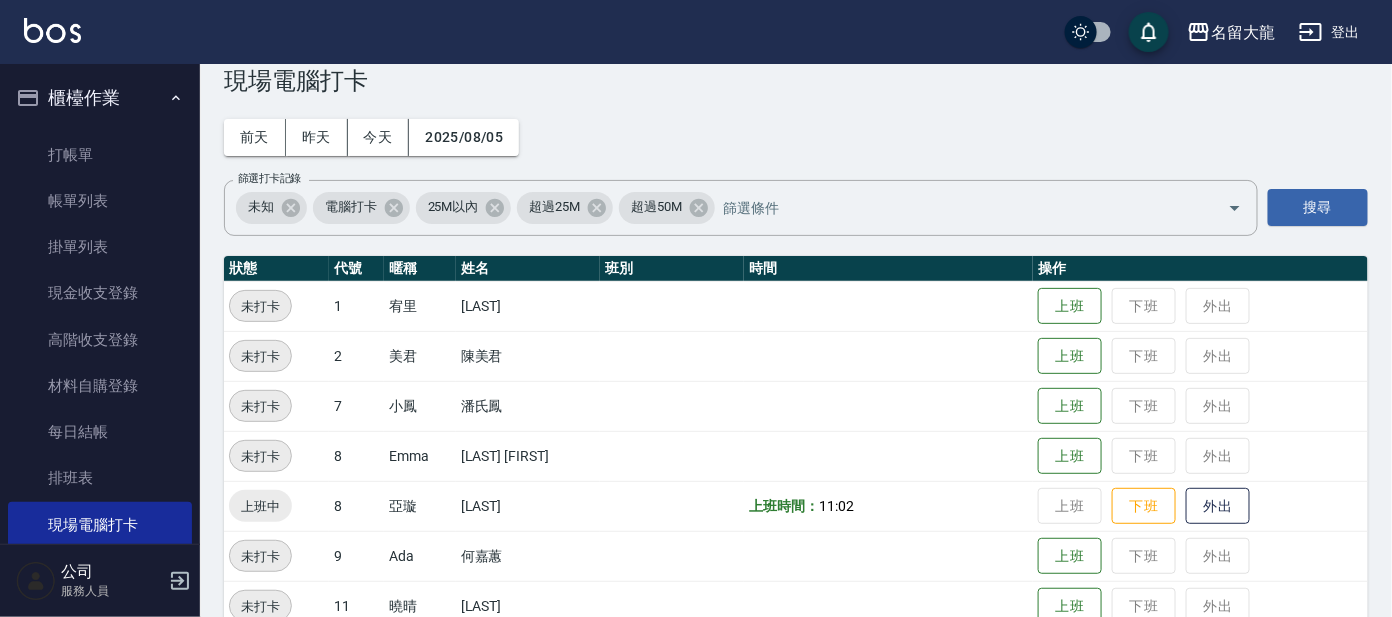 scroll, scrollTop: 0, scrollLeft: 0, axis: both 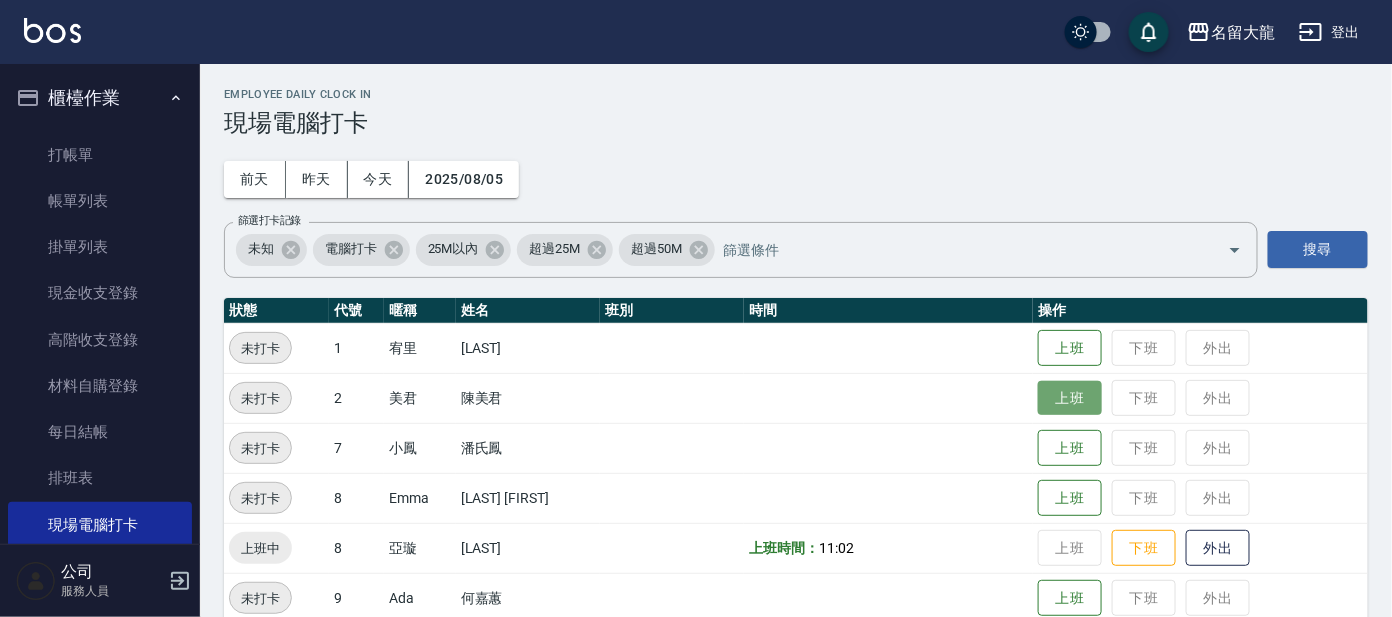 click on "上班" at bounding box center [1070, 398] 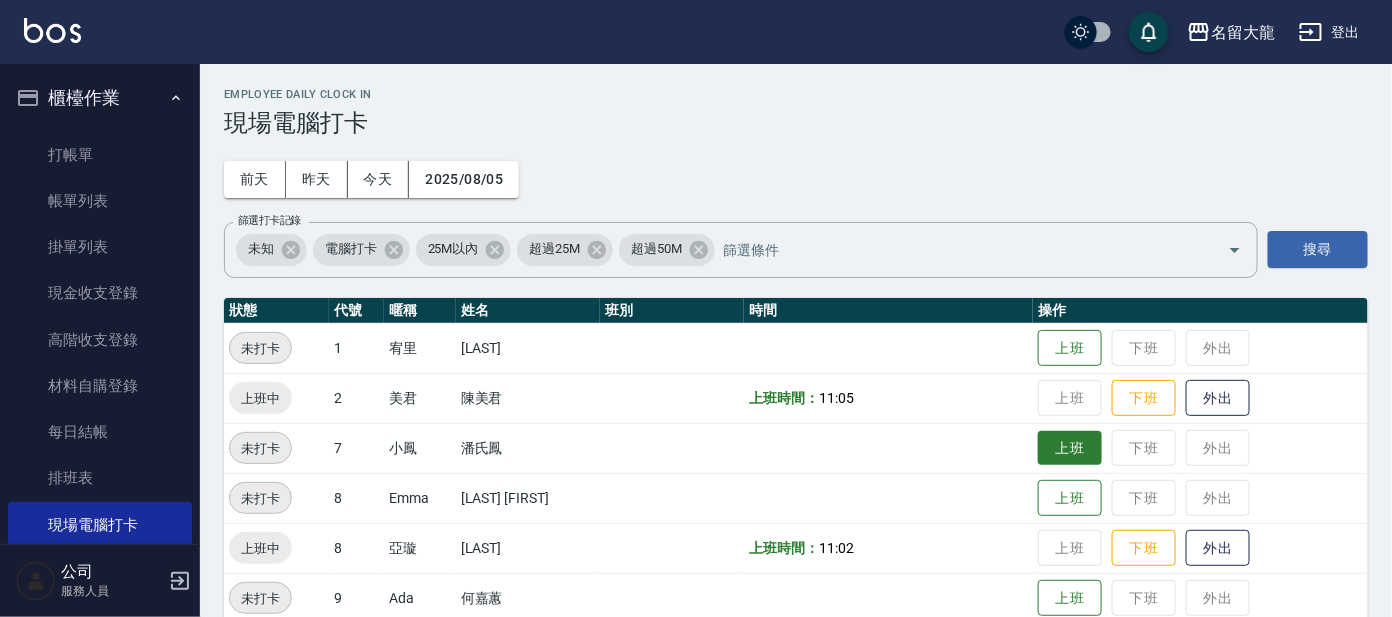 click on "上班" at bounding box center [1070, 448] 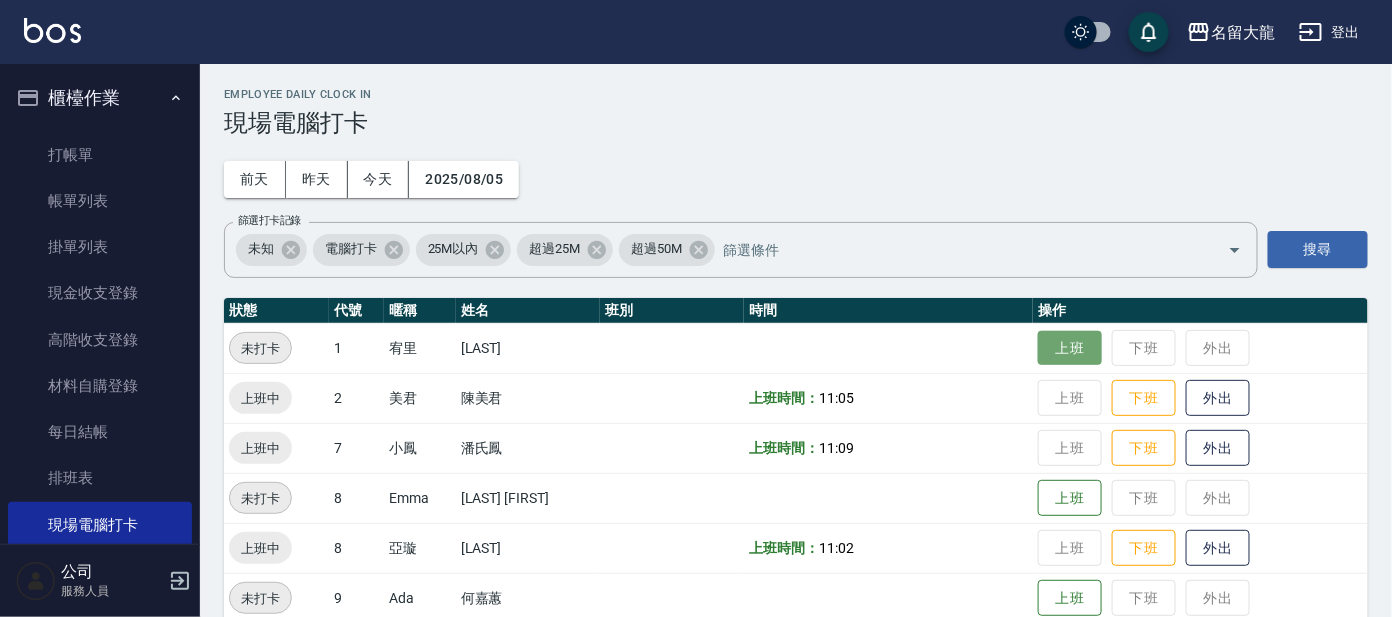 click on "上班" at bounding box center [1070, 348] 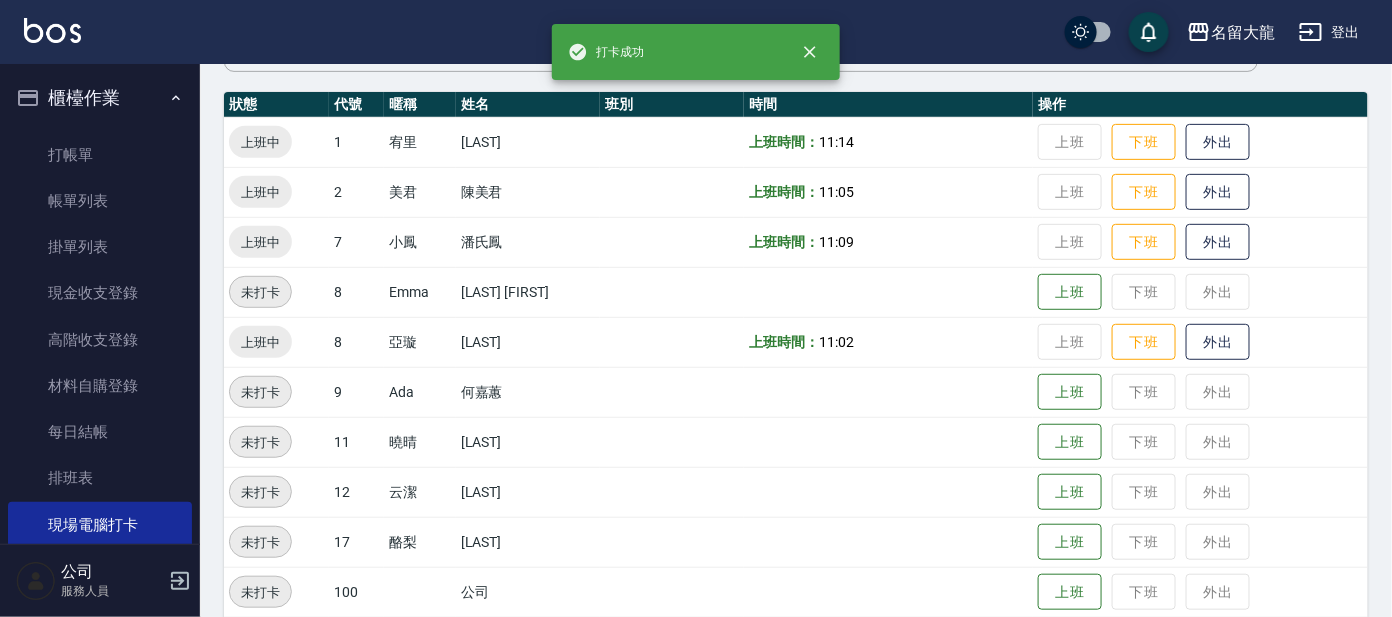 scroll, scrollTop: 249, scrollLeft: 0, axis: vertical 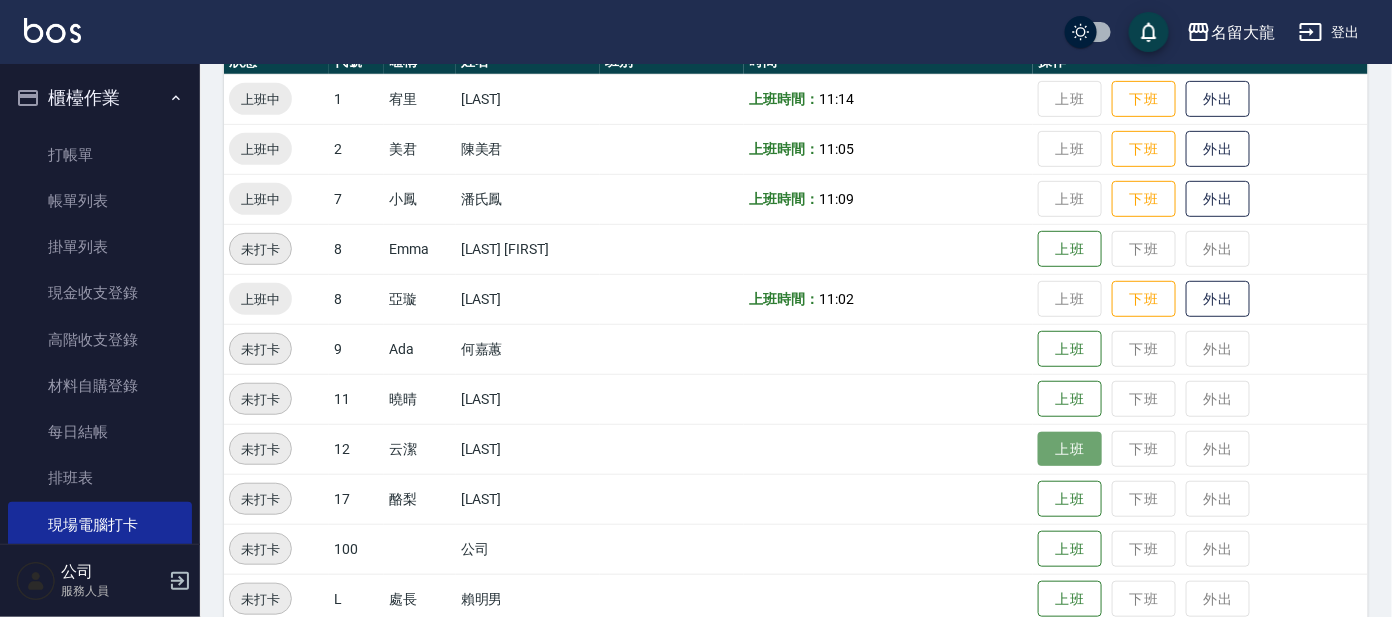 click on "上班" at bounding box center (1070, 449) 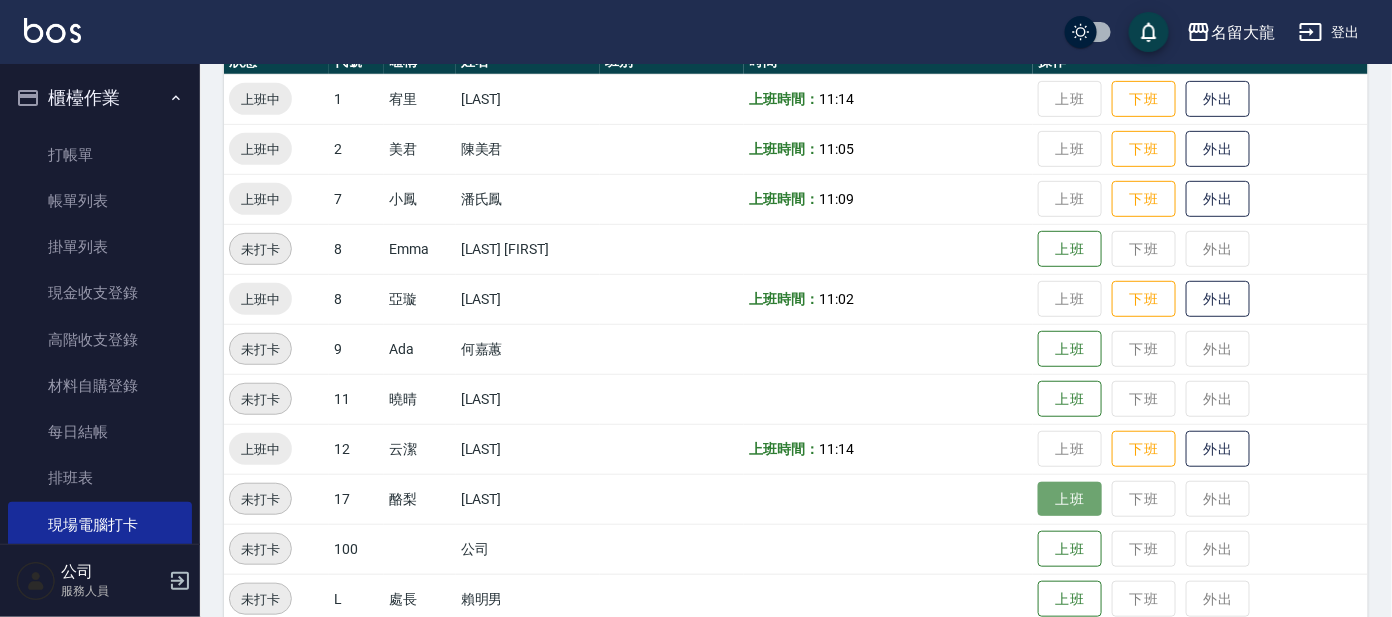 click on "上班" at bounding box center [1070, 499] 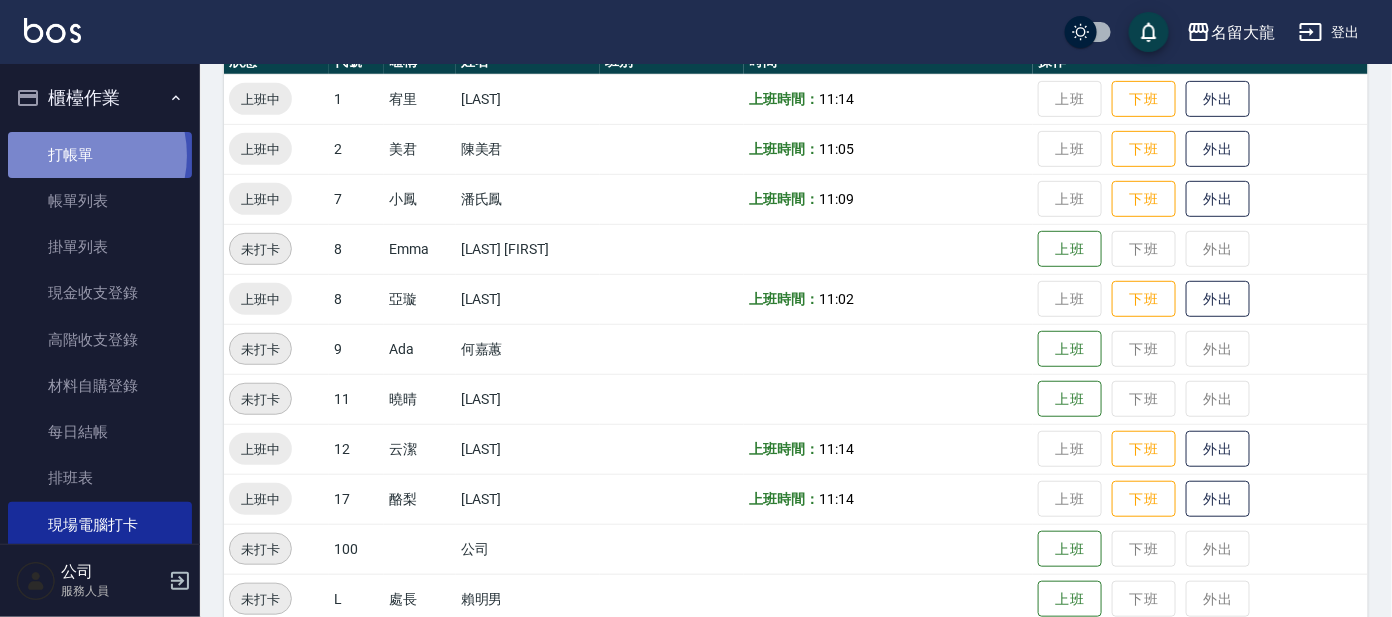 click on "打帳單" at bounding box center [100, 155] 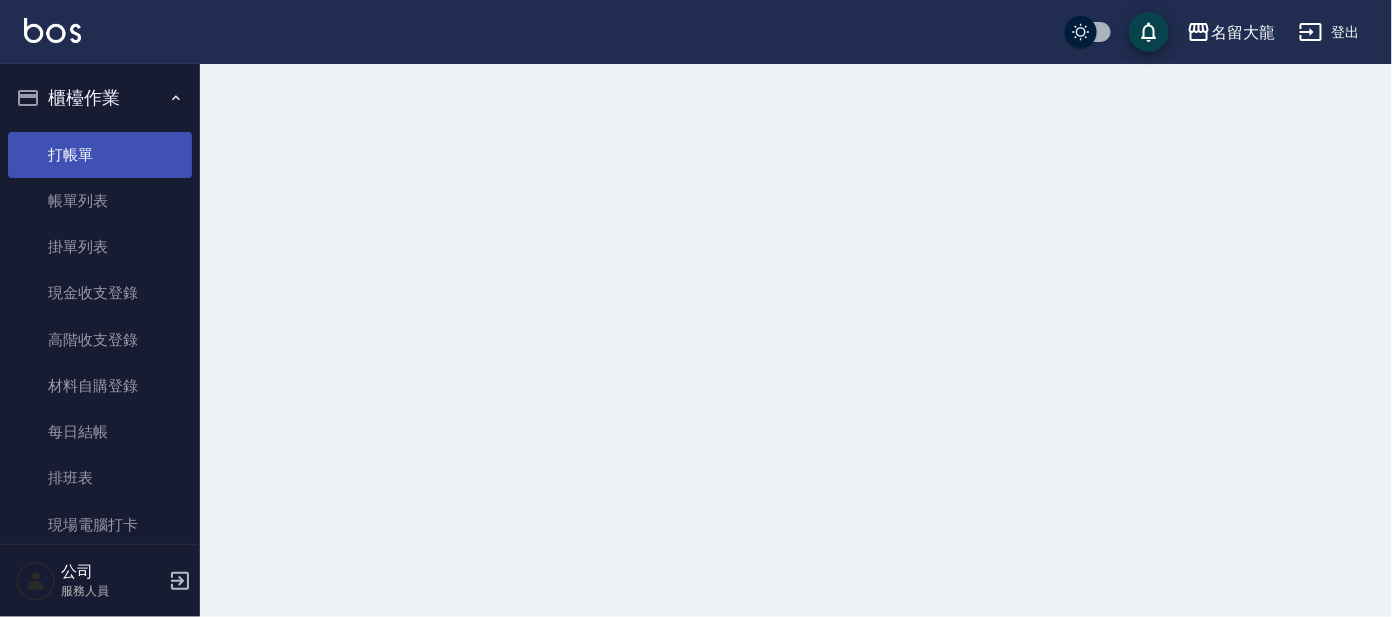 scroll, scrollTop: 0, scrollLeft: 0, axis: both 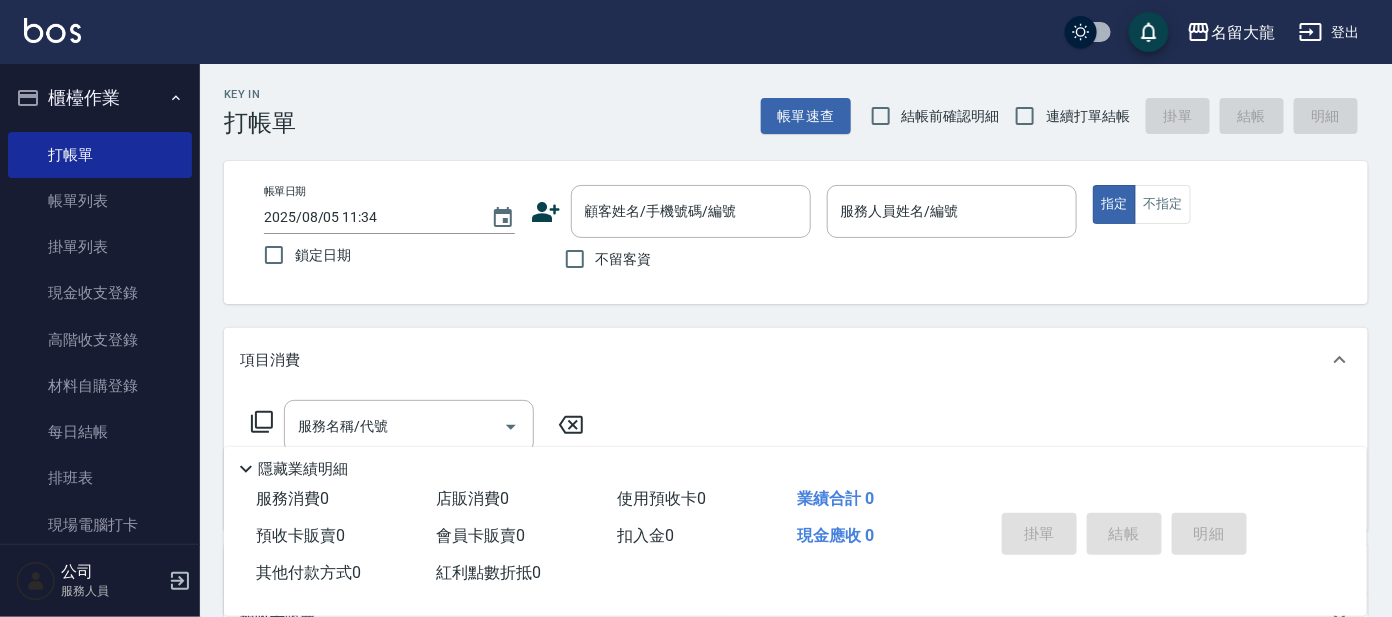 click on "連續打單結帳" at bounding box center (1088, 116) 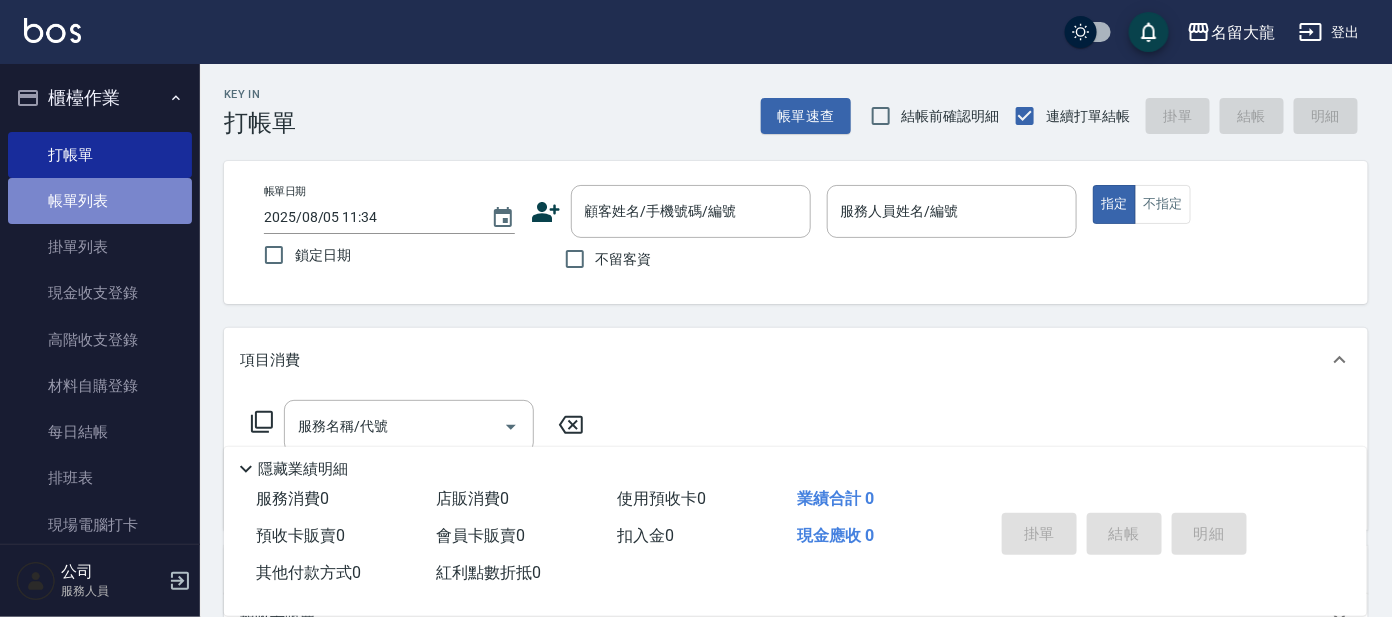 click on "帳單列表" at bounding box center [100, 201] 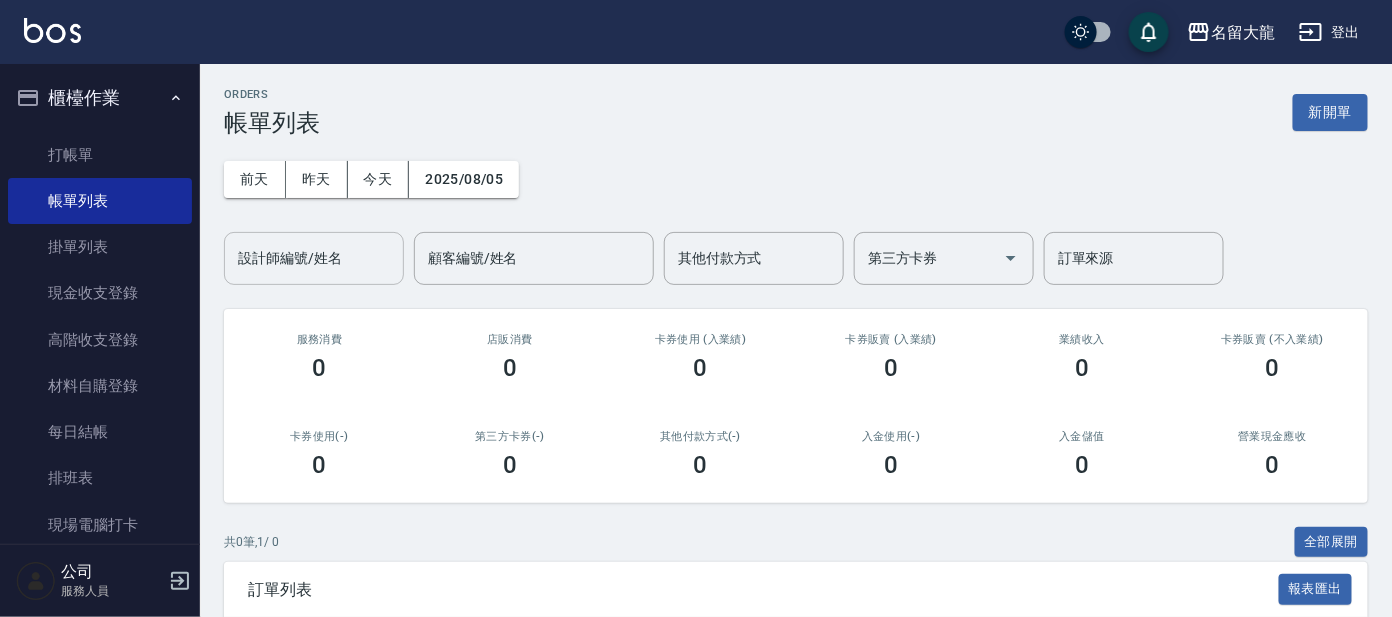 click on "設計師編號/姓名" at bounding box center [314, 258] 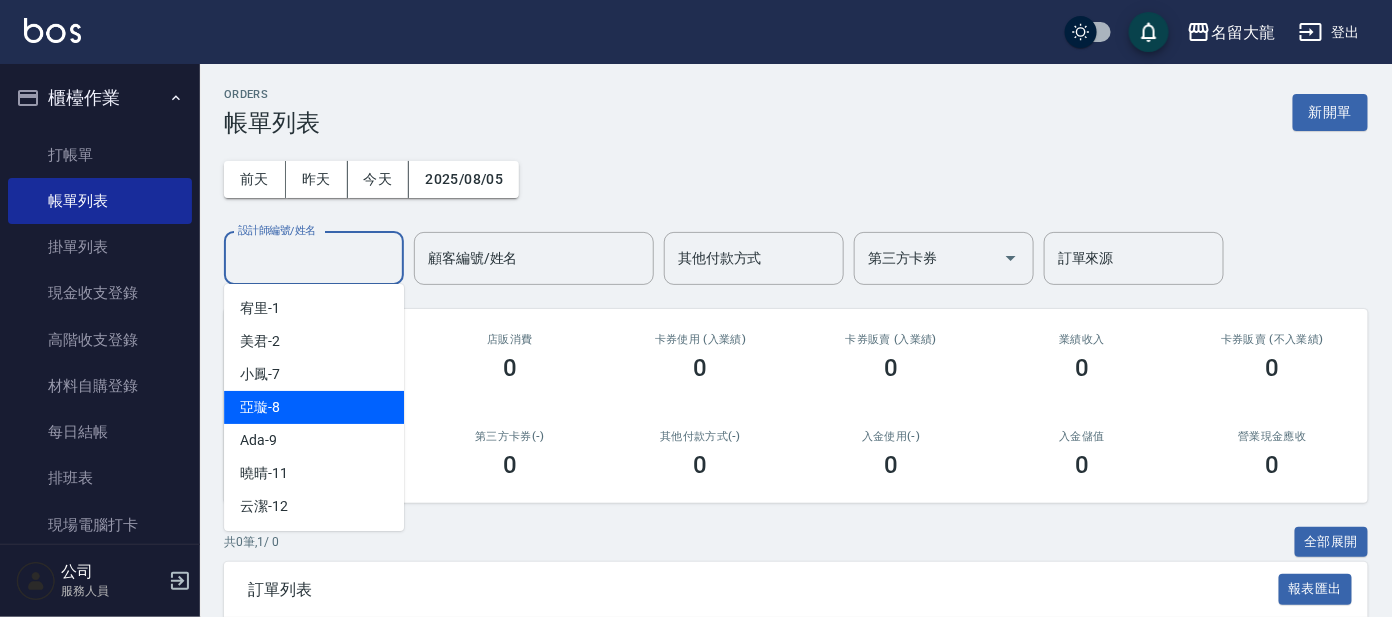 drag, startPoint x: 291, startPoint y: 402, endPoint x: 293, endPoint y: 354, distance: 48.04165 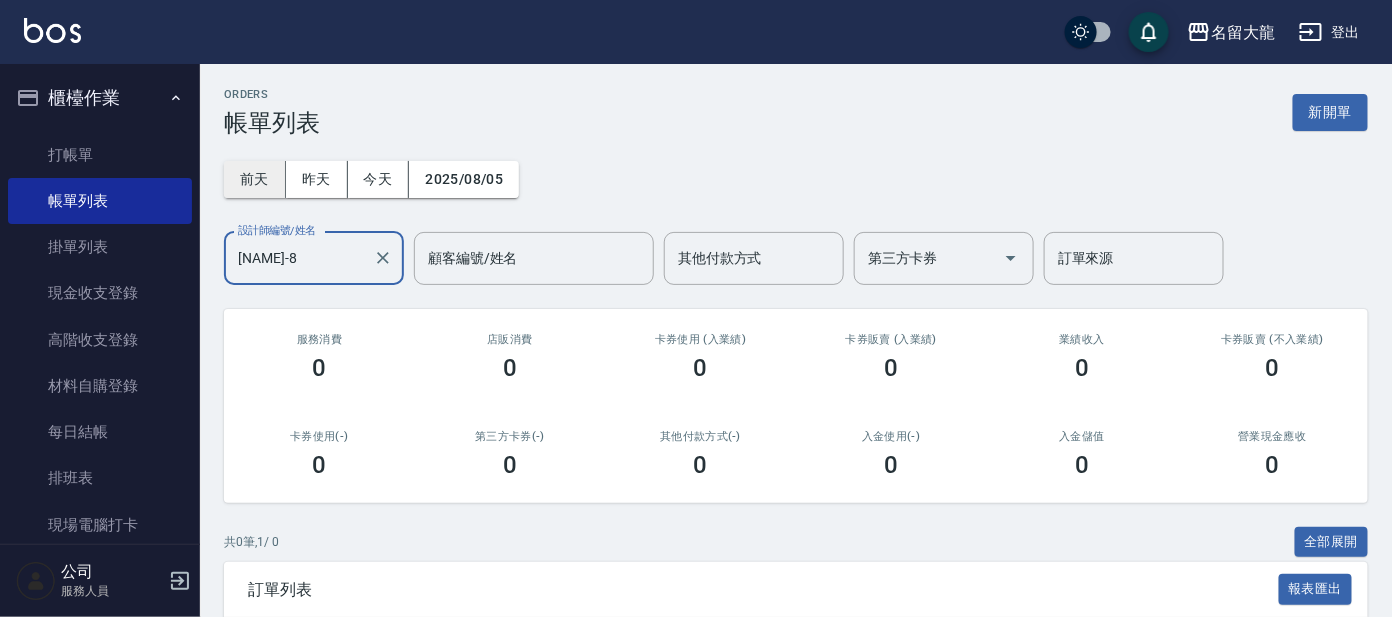 click on "前天" at bounding box center (255, 179) 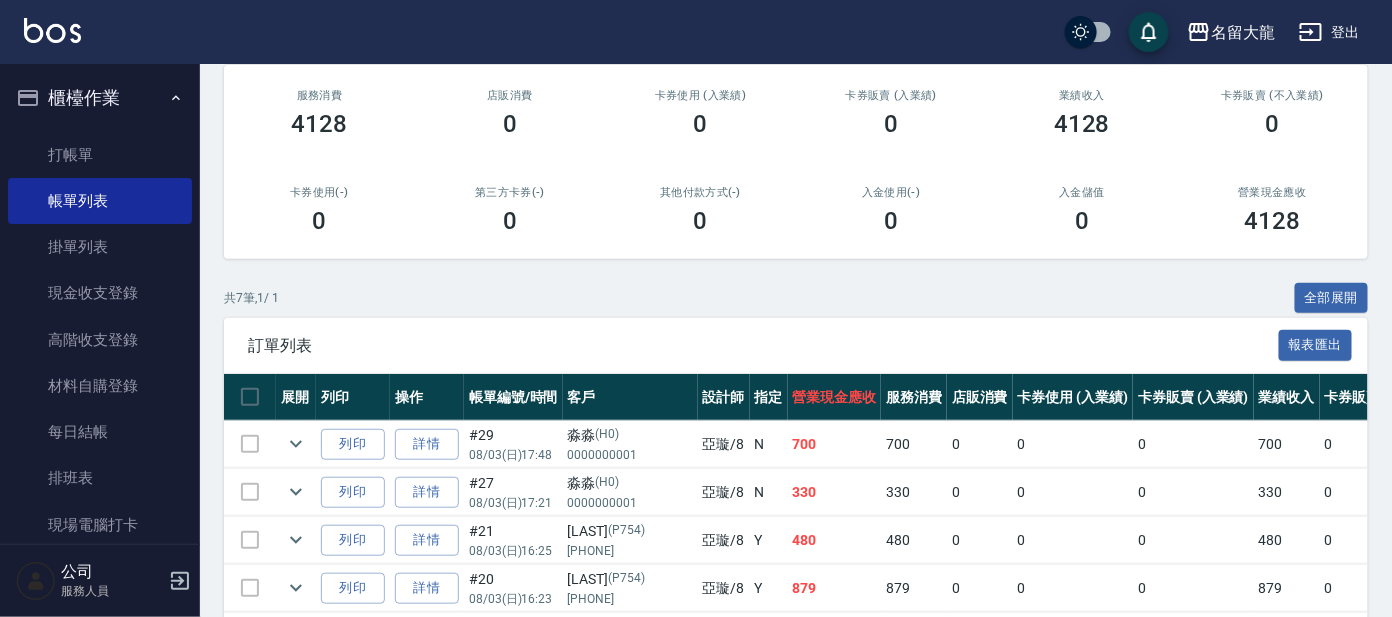 scroll, scrollTop: 104, scrollLeft: 0, axis: vertical 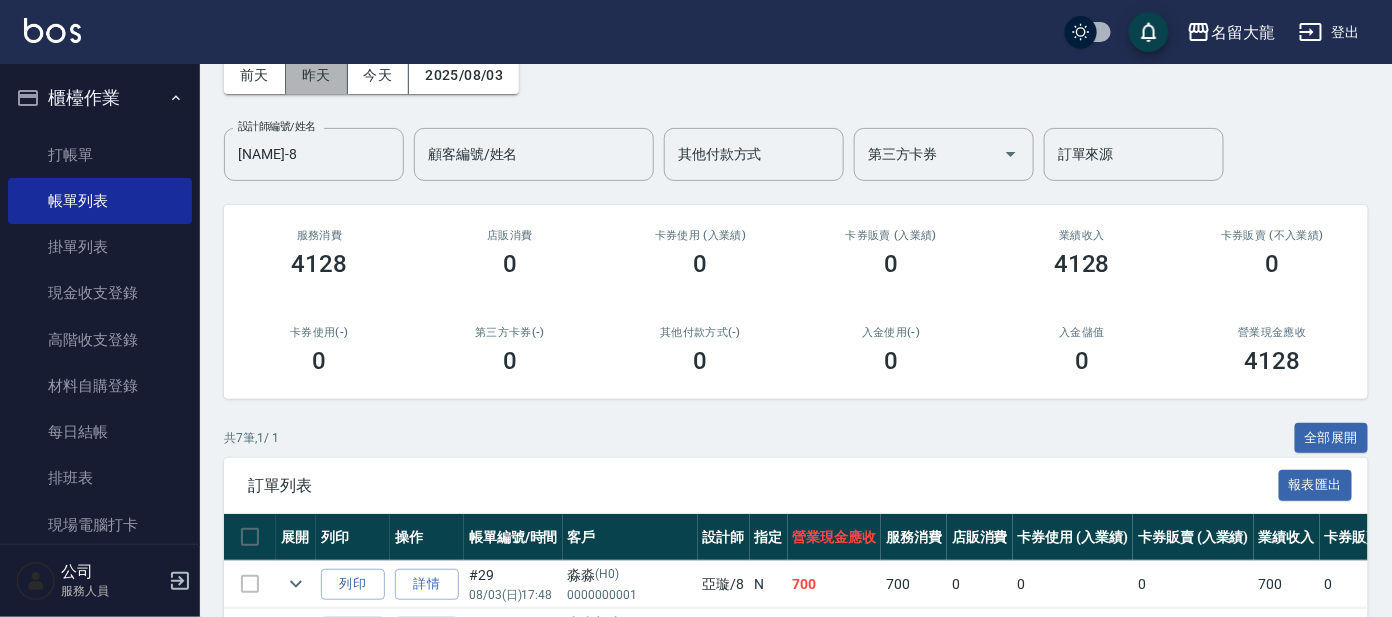 click on "昨天" at bounding box center (317, 75) 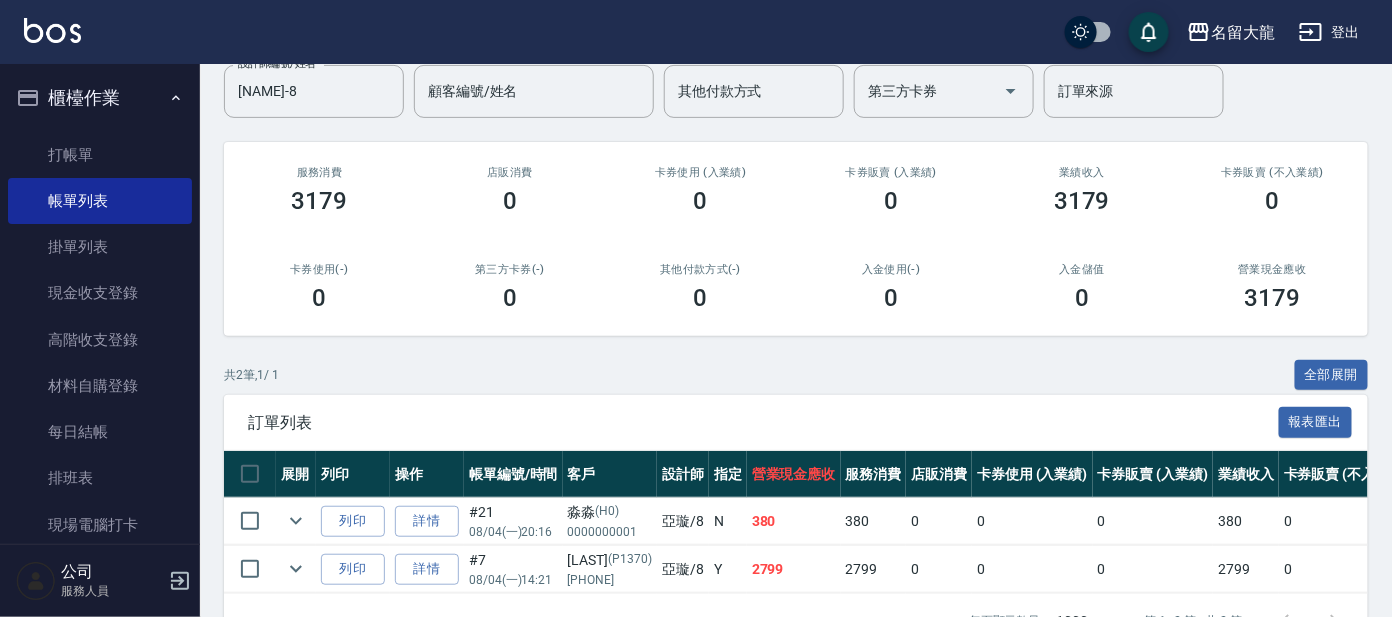 scroll, scrollTop: 239, scrollLeft: 0, axis: vertical 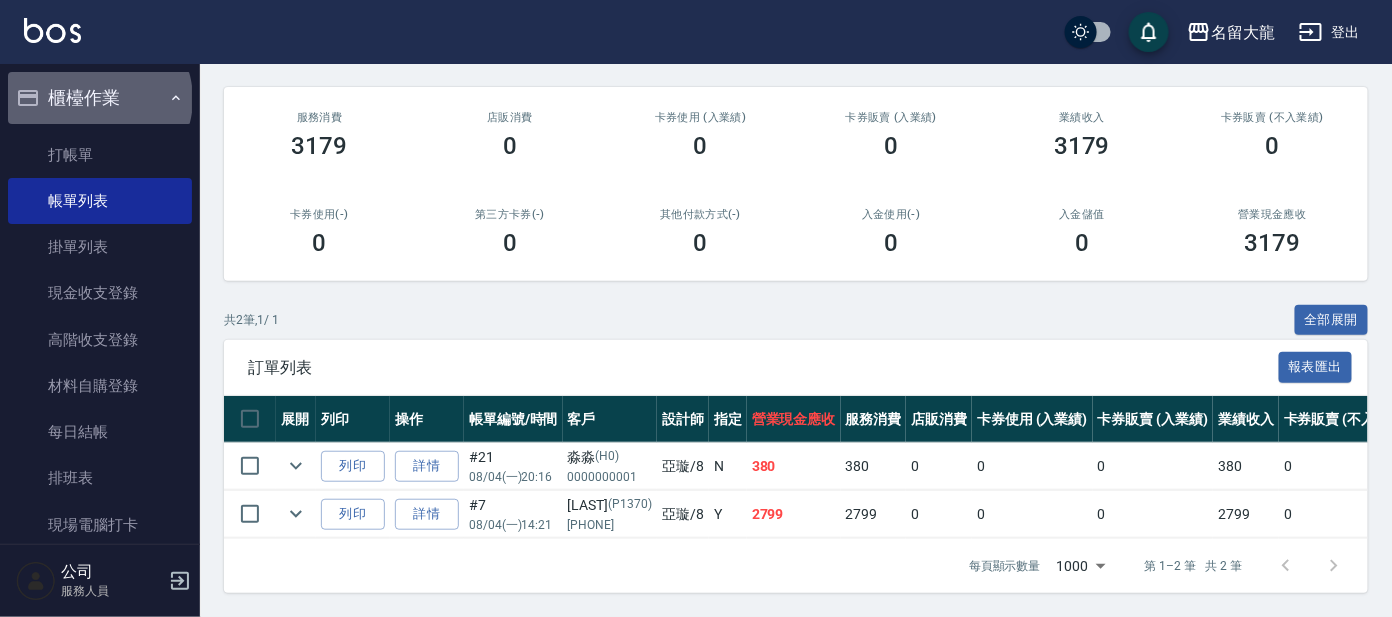 click on "櫃檯作業" at bounding box center [100, 98] 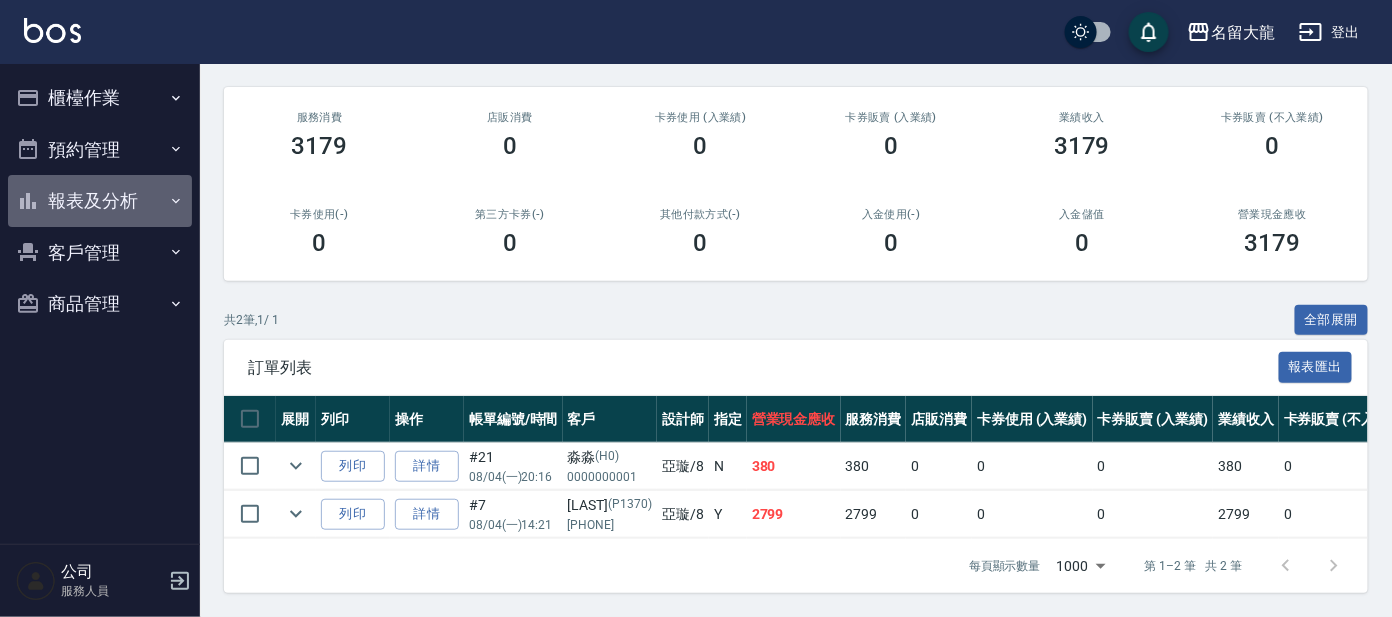 click on "報表及分析" at bounding box center [100, 201] 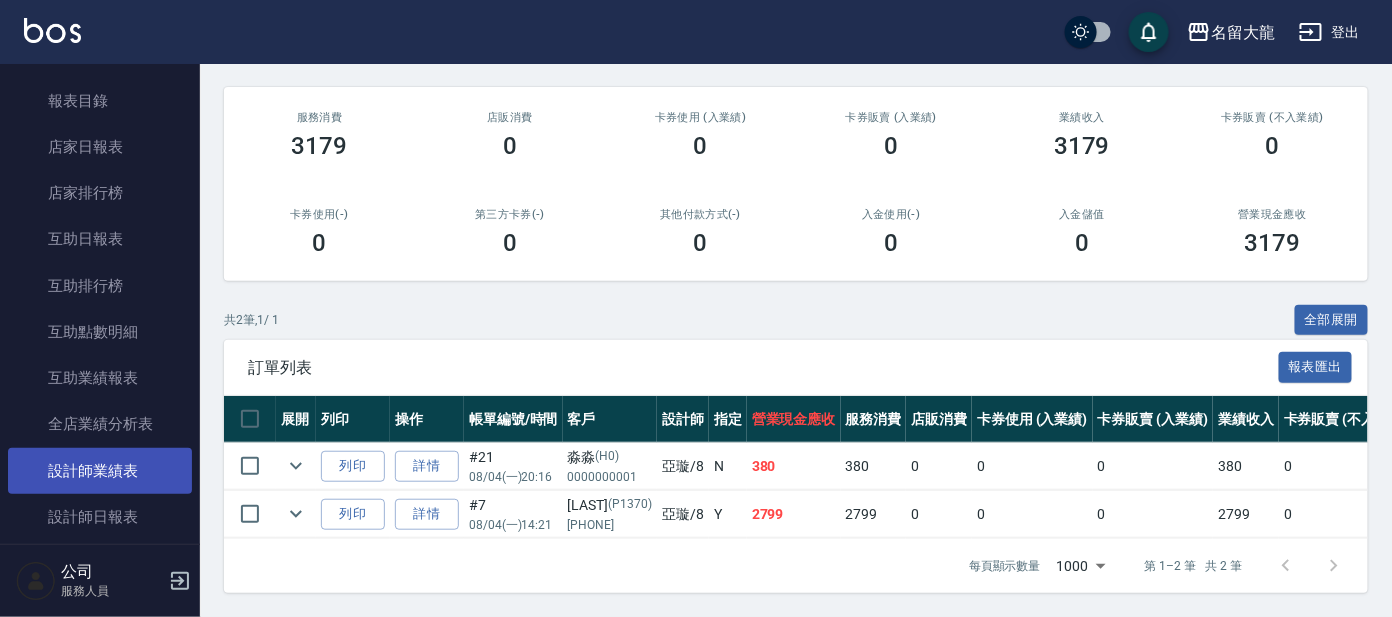 scroll, scrollTop: 249, scrollLeft: 0, axis: vertical 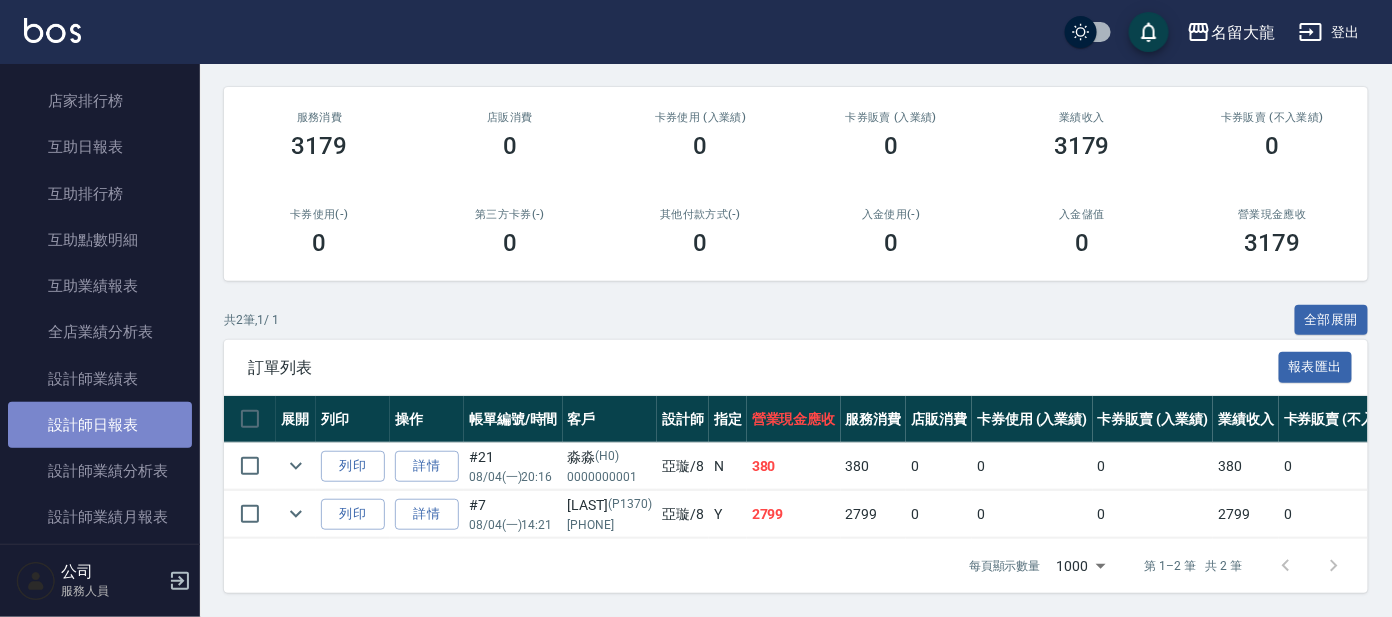 click on "設計師日報表" at bounding box center [100, 425] 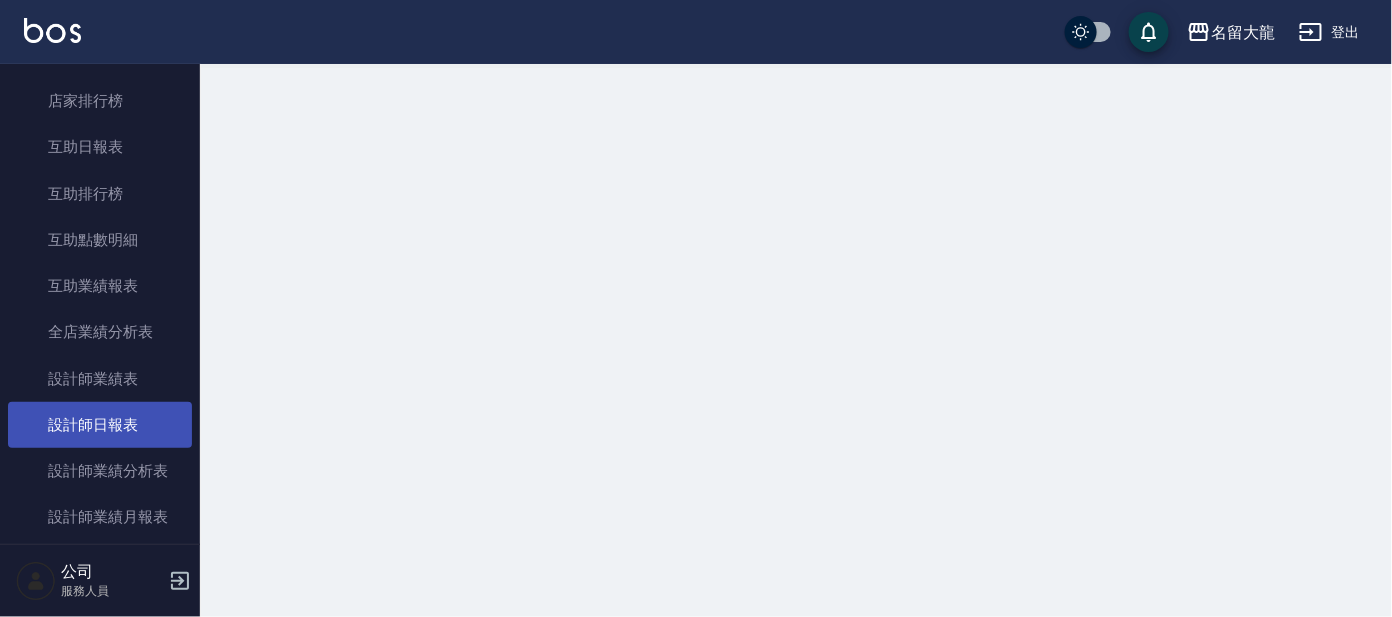 scroll, scrollTop: 0, scrollLeft: 0, axis: both 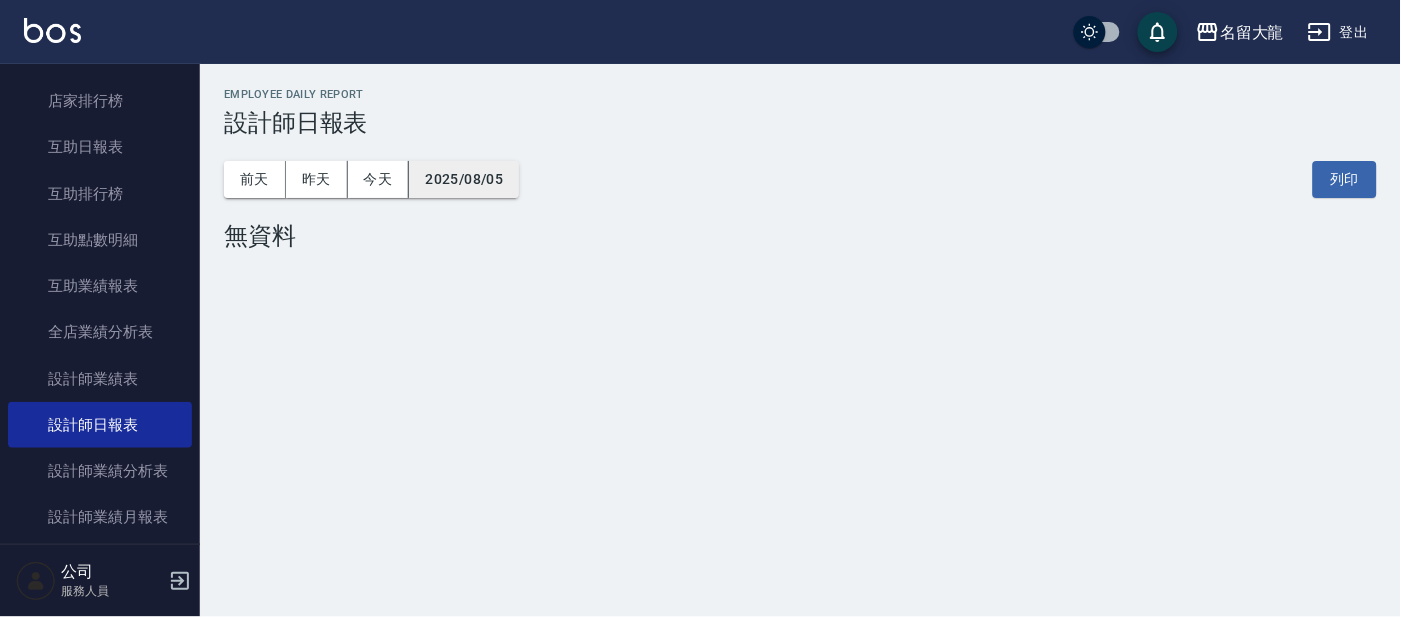 click on "2025/08/05" at bounding box center (464, 179) 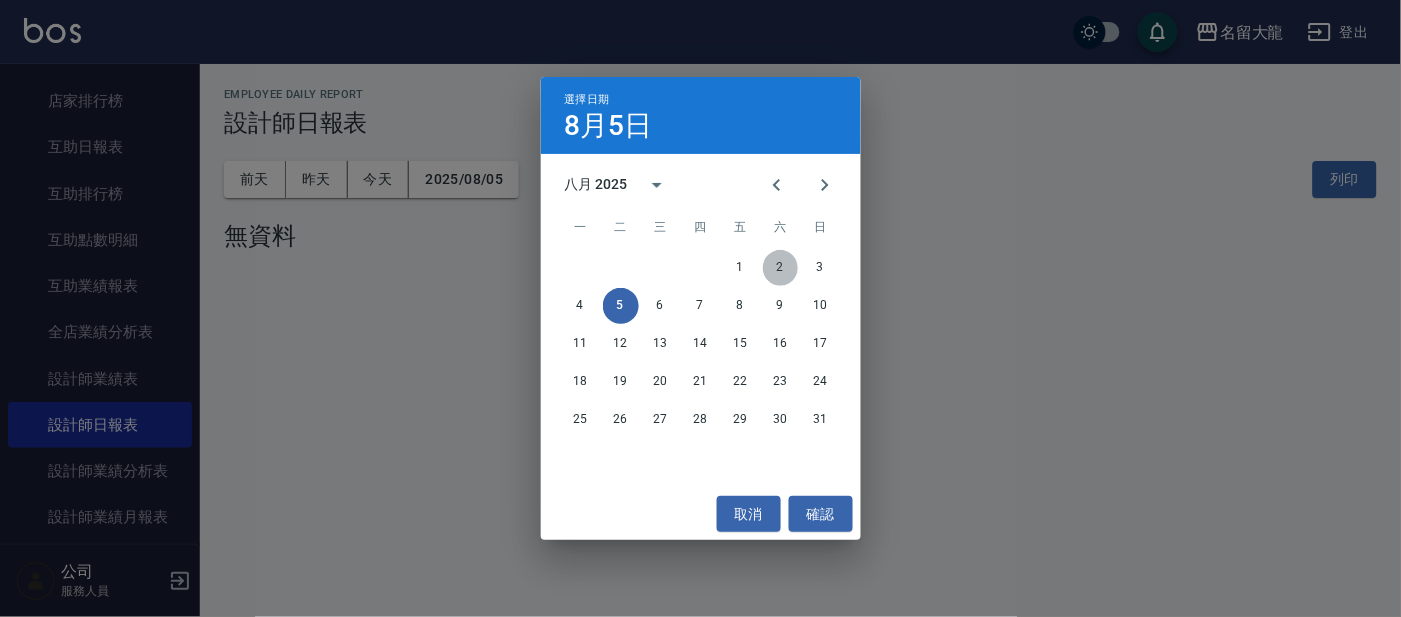 click on "2" at bounding box center (781, 268) 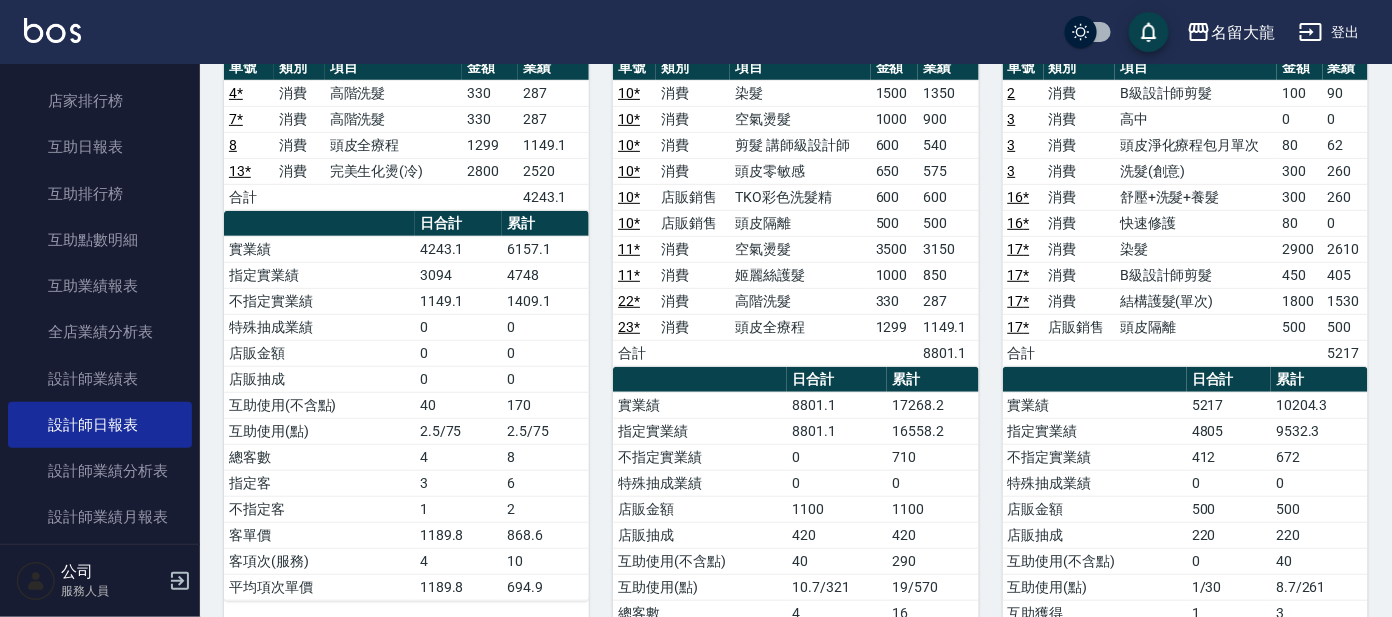 scroll, scrollTop: 0, scrollLeft: 0, axis: both 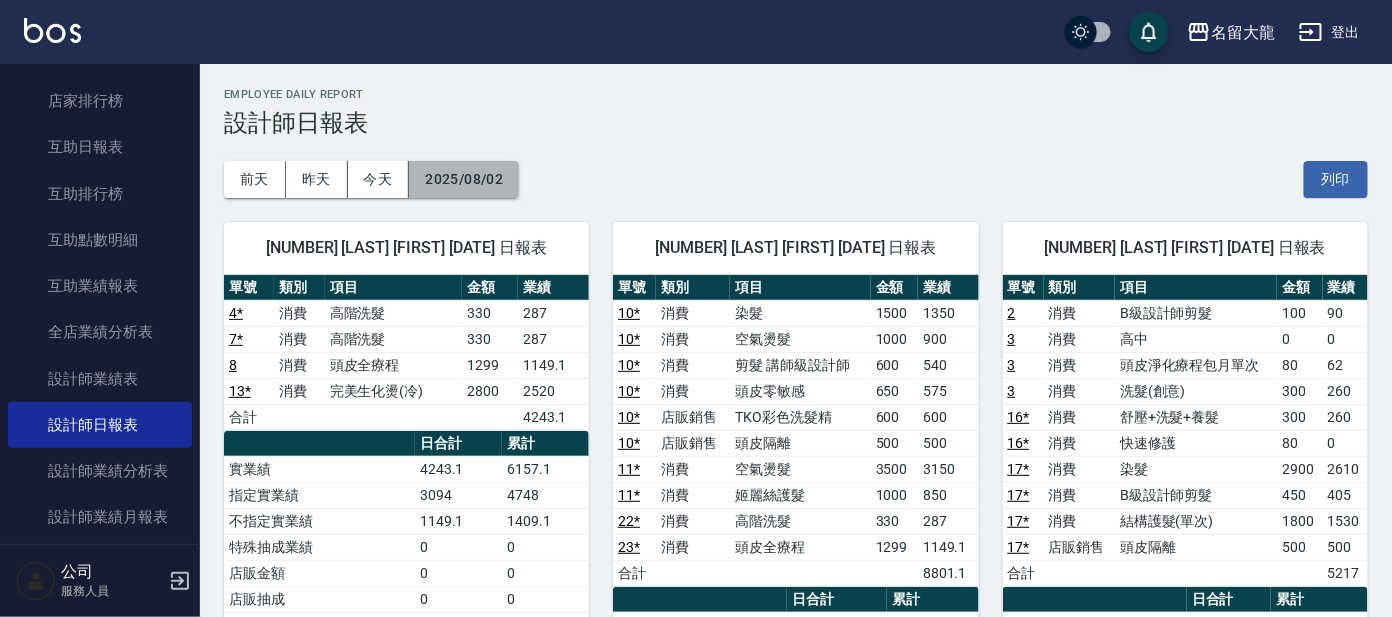 click on "2025/08/02" at bounding box center [464, 179] 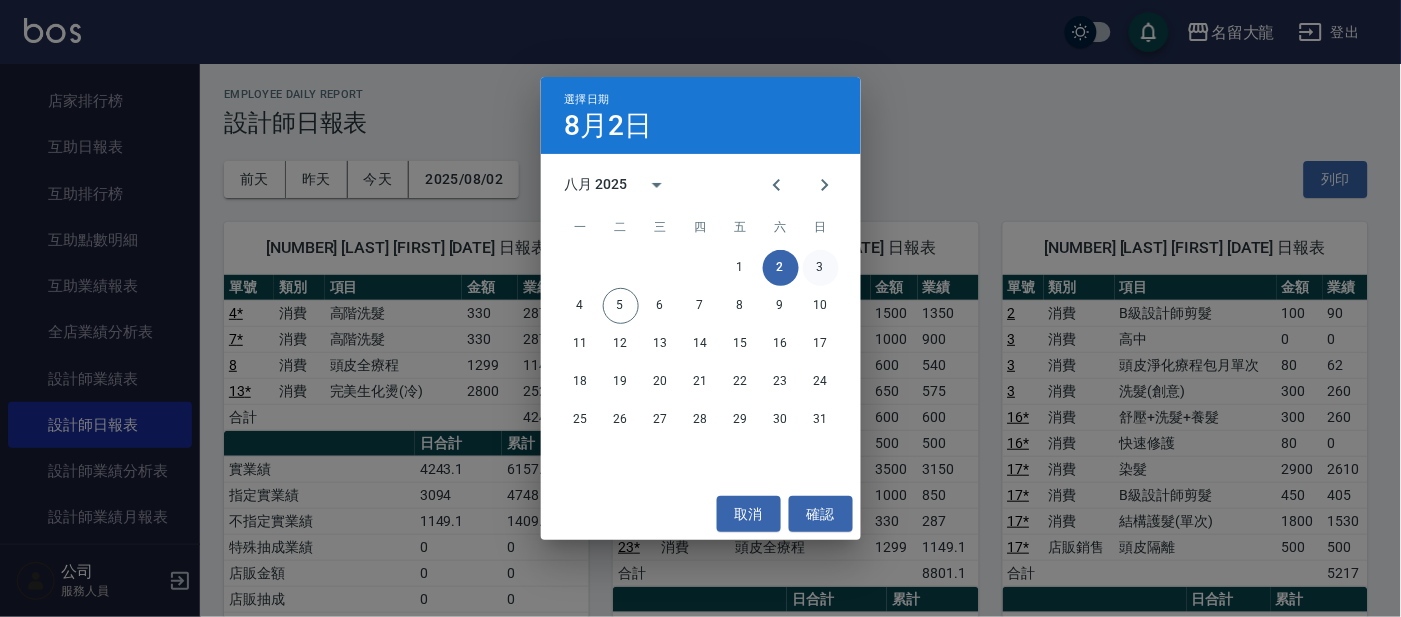 click on "3" at bounding box center (821, 268) 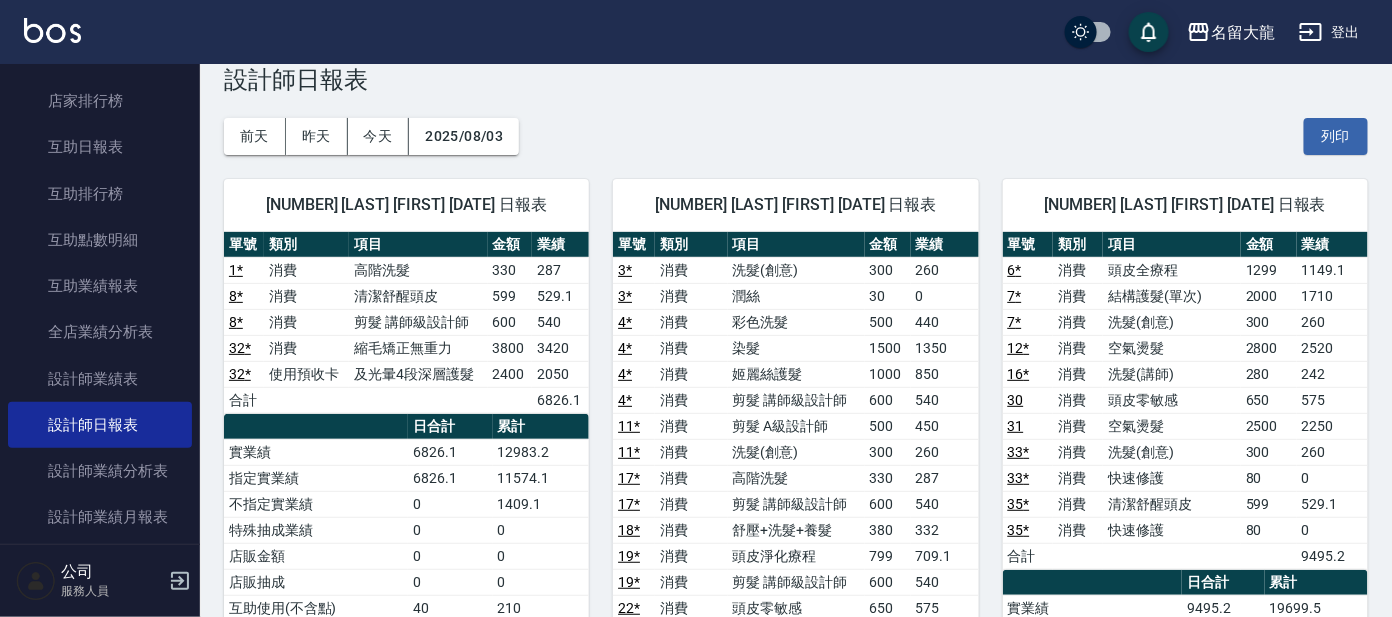 scroll, scrollTop: 0, scrollLeft: 0, axis: both 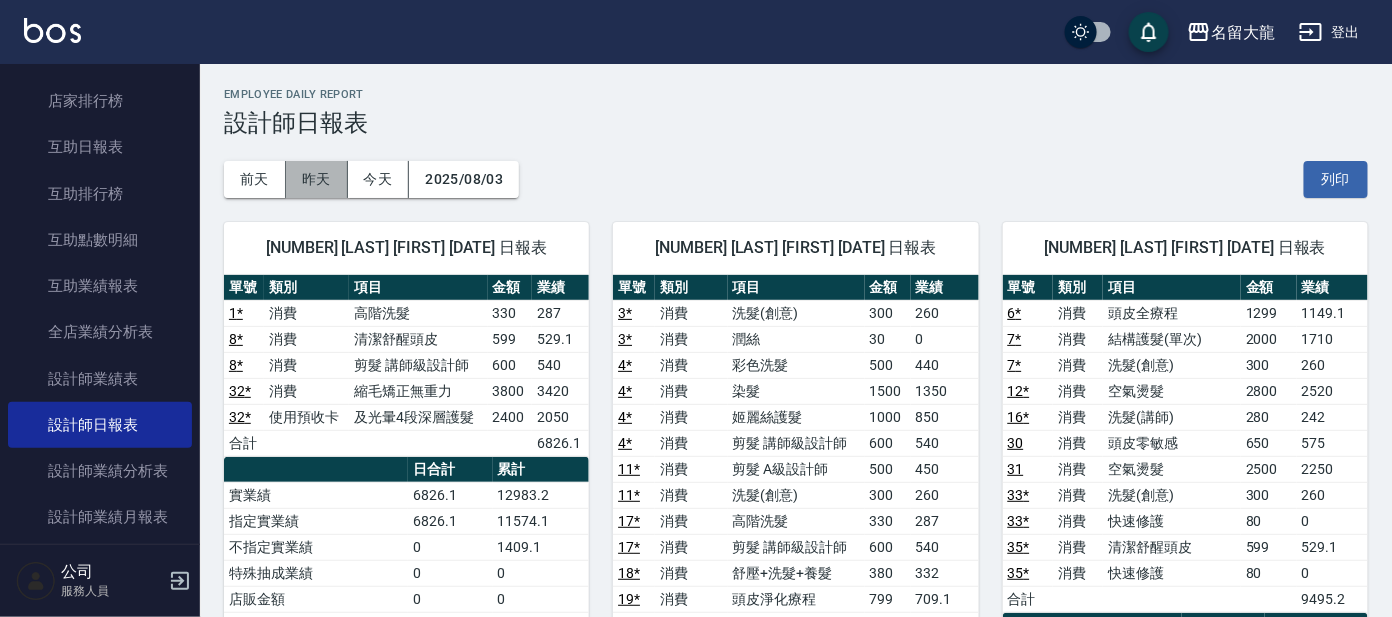 click on "昨天" at bounding box center (317, 179) 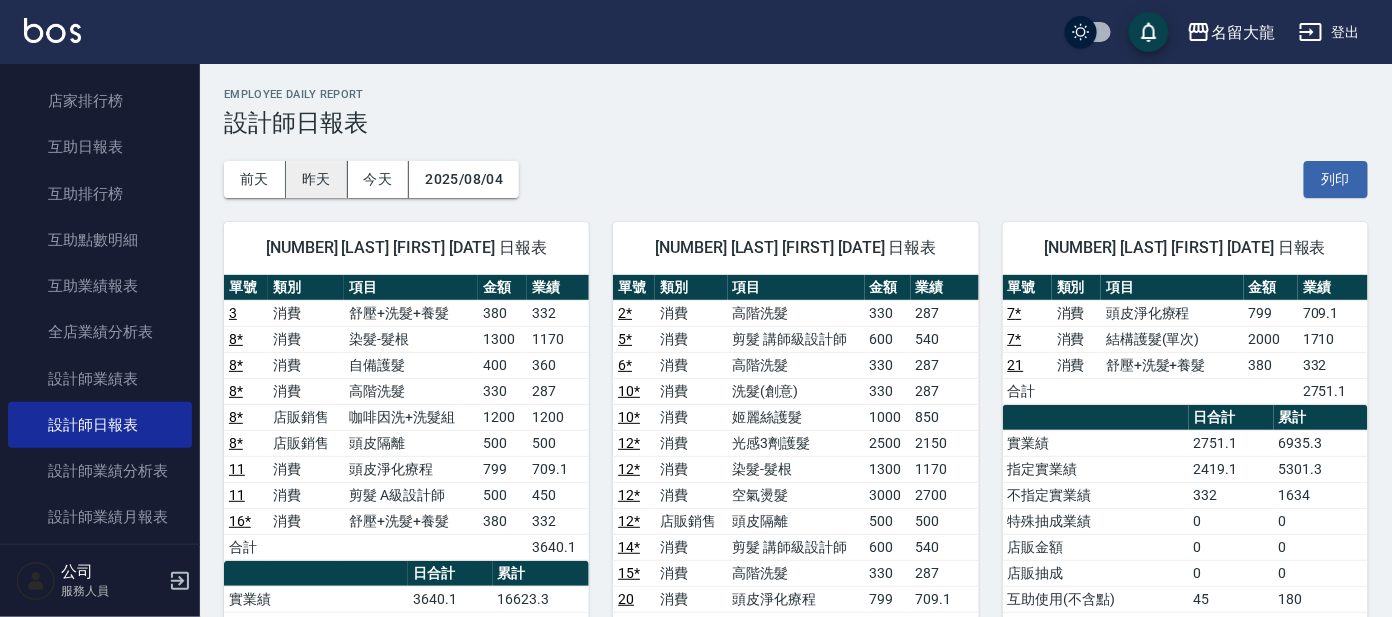 click on "昨天" at bounding box center [317, 179] 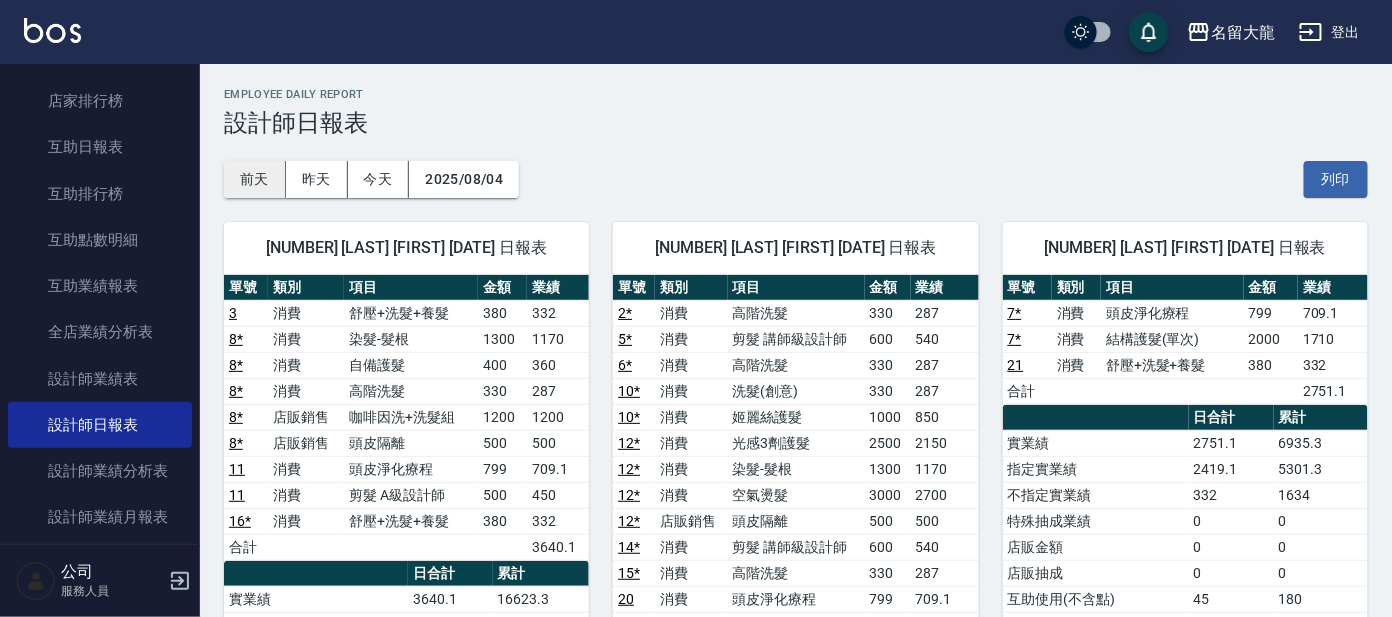 click on "前天" at bounding box center (255, 179) 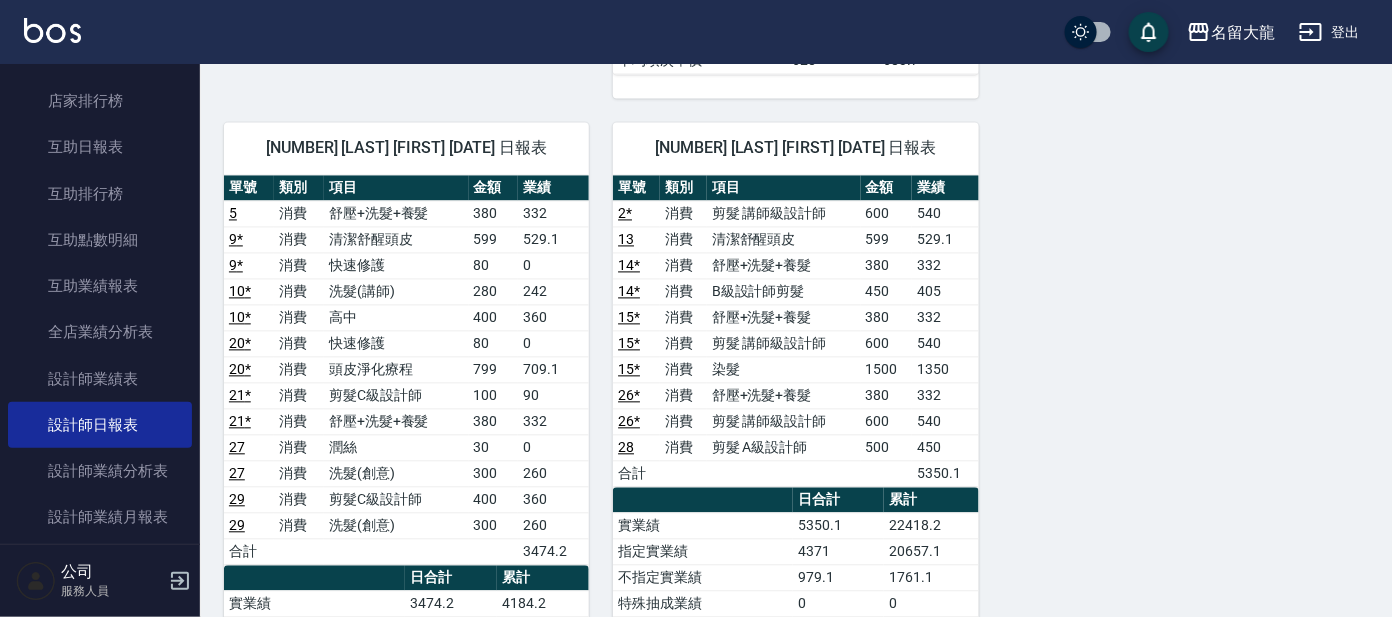 scroll, scrollTop: 1374, scrollLeft: 0, axis: vertical 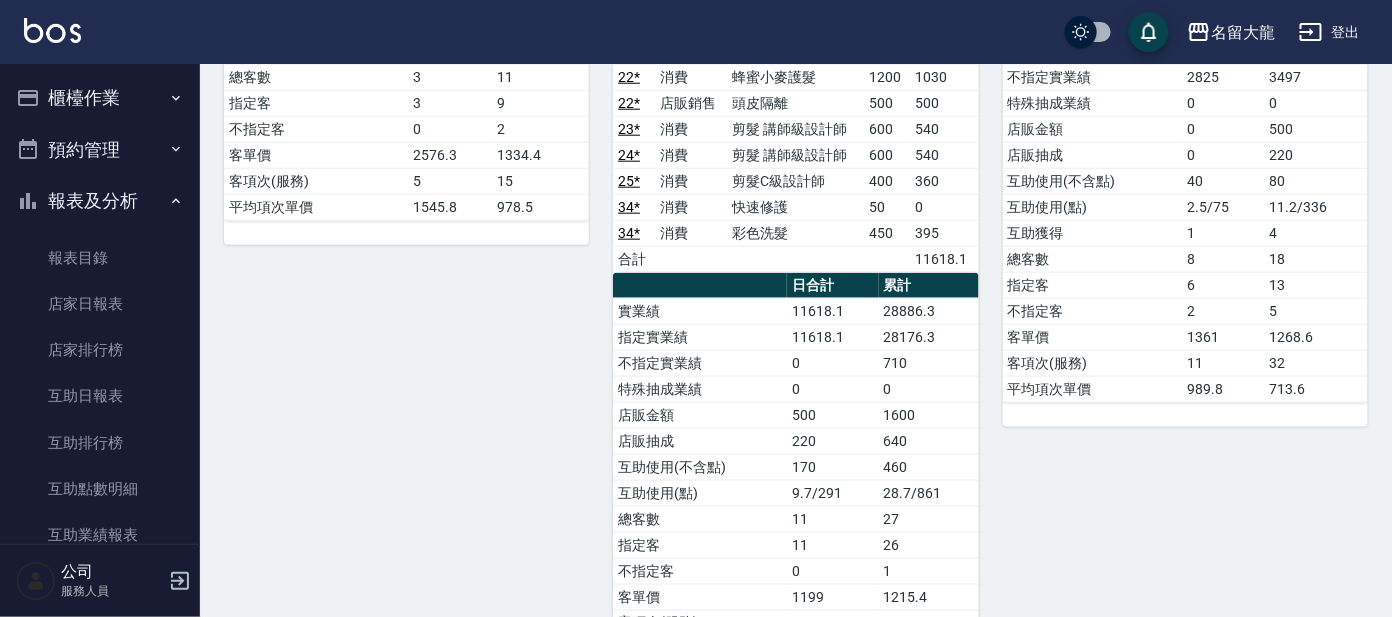 click on "櫃檯作業" at bounding box center (100, 98) 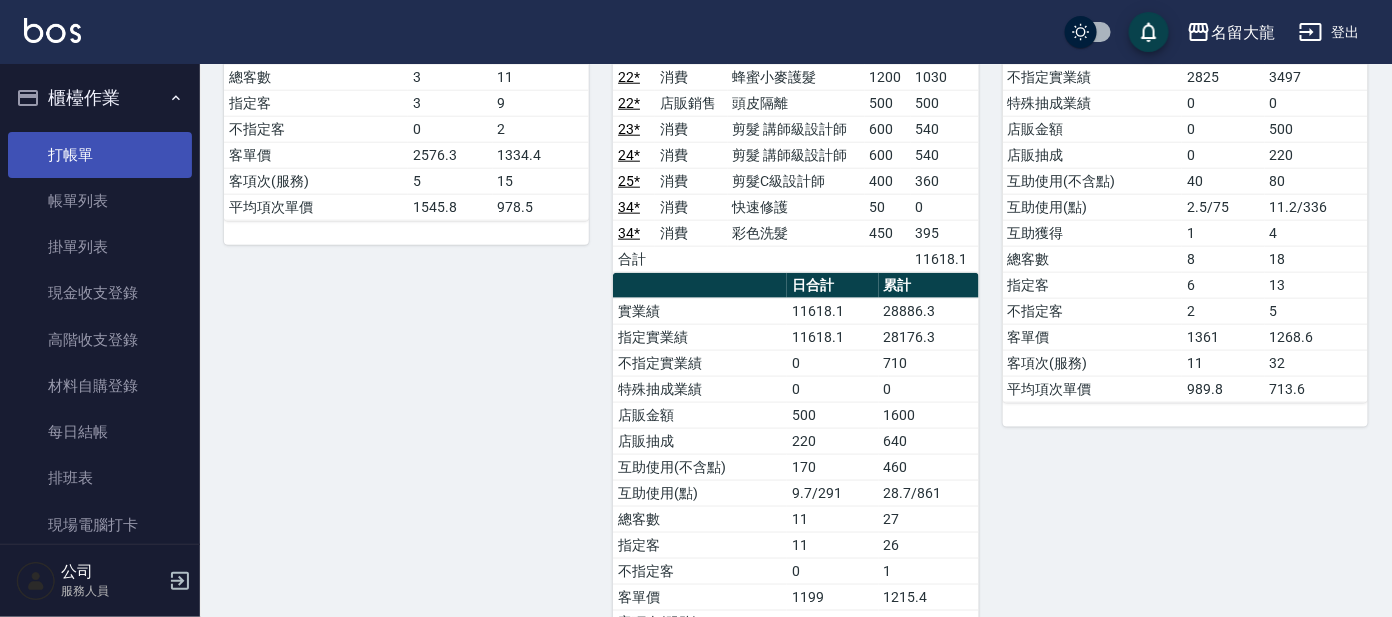 click on "打帳單" at bounding box center [100, 155] 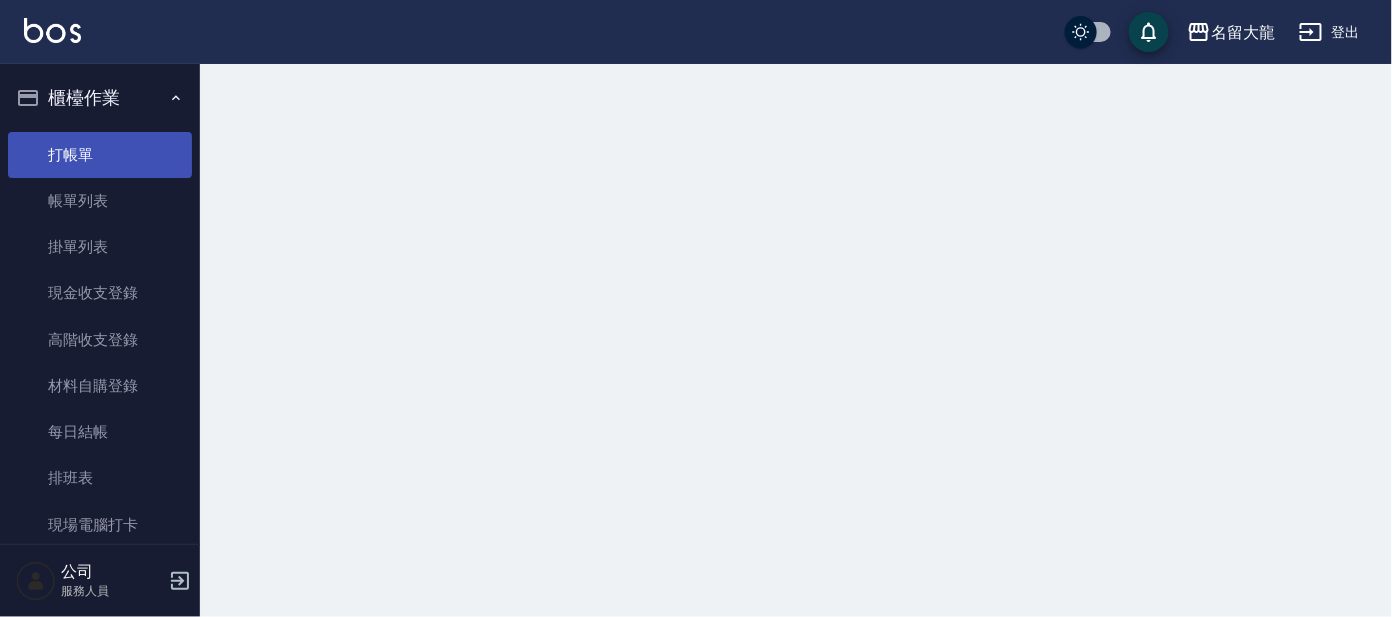 scroll, scrollTop: 0, scrollLeft: 0, axis: both 